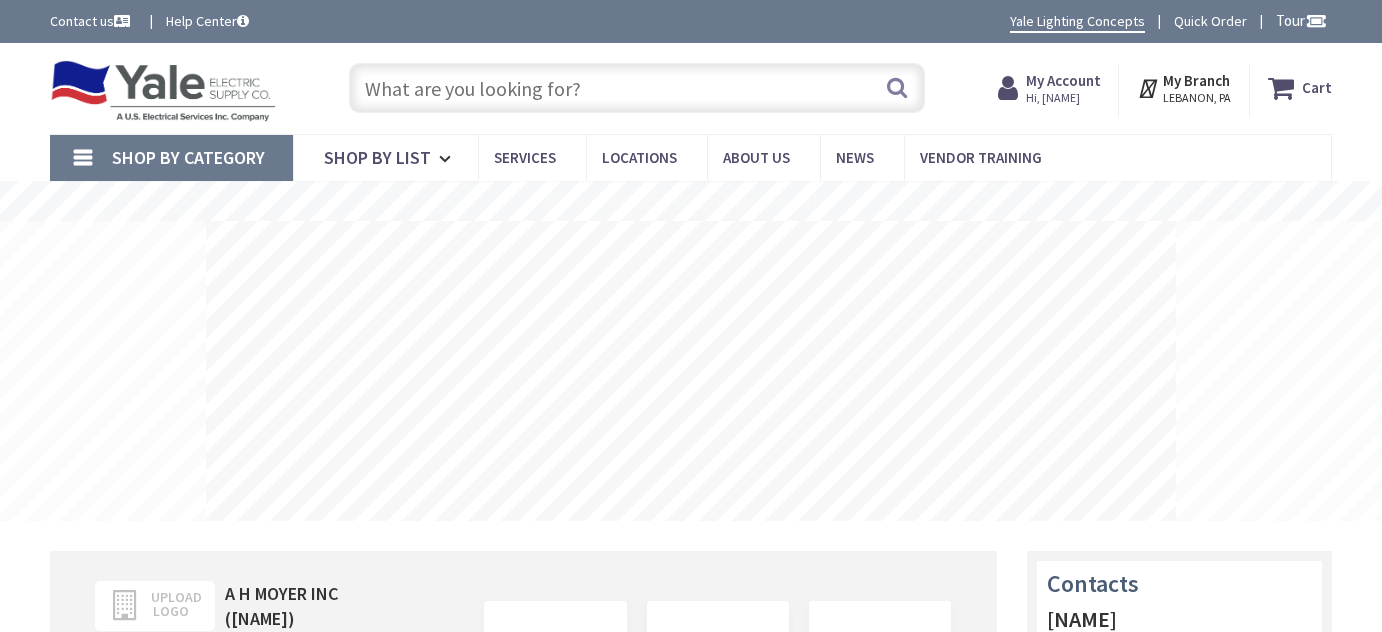 scroll, scrollTop: 0, scrollLeft: 0, axis: both 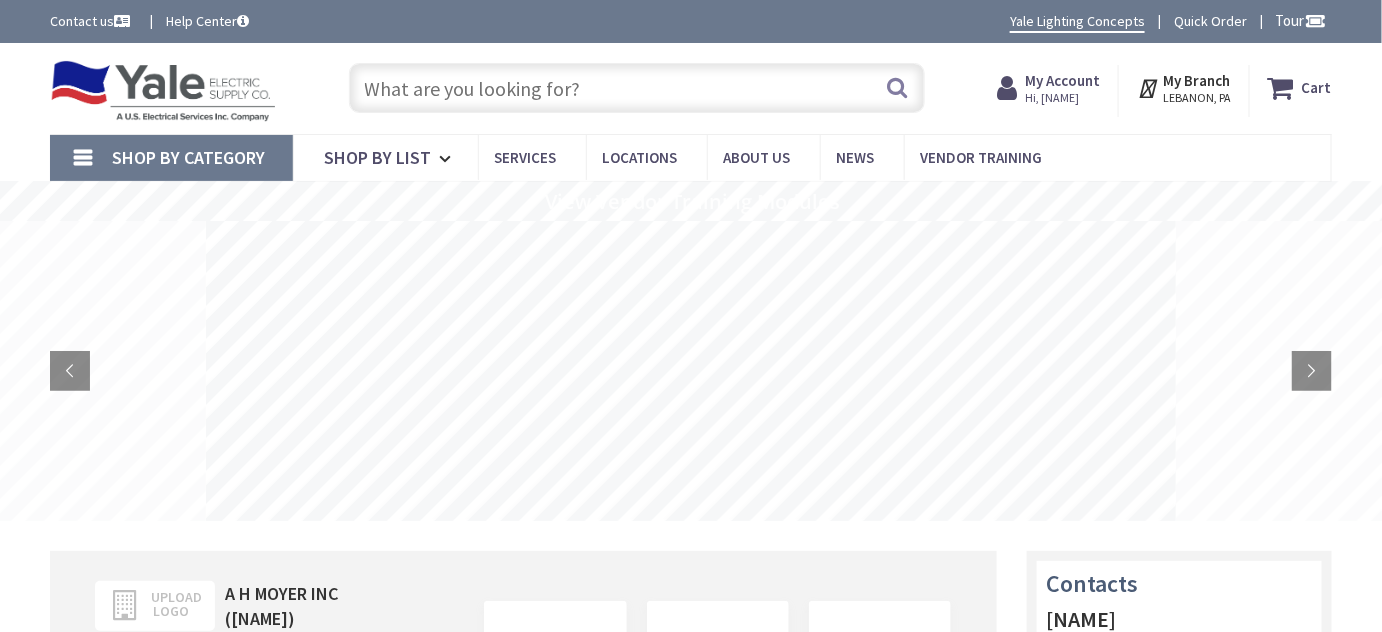 click on "Hi, [FIRST]" at bounding box center (1063, 98) 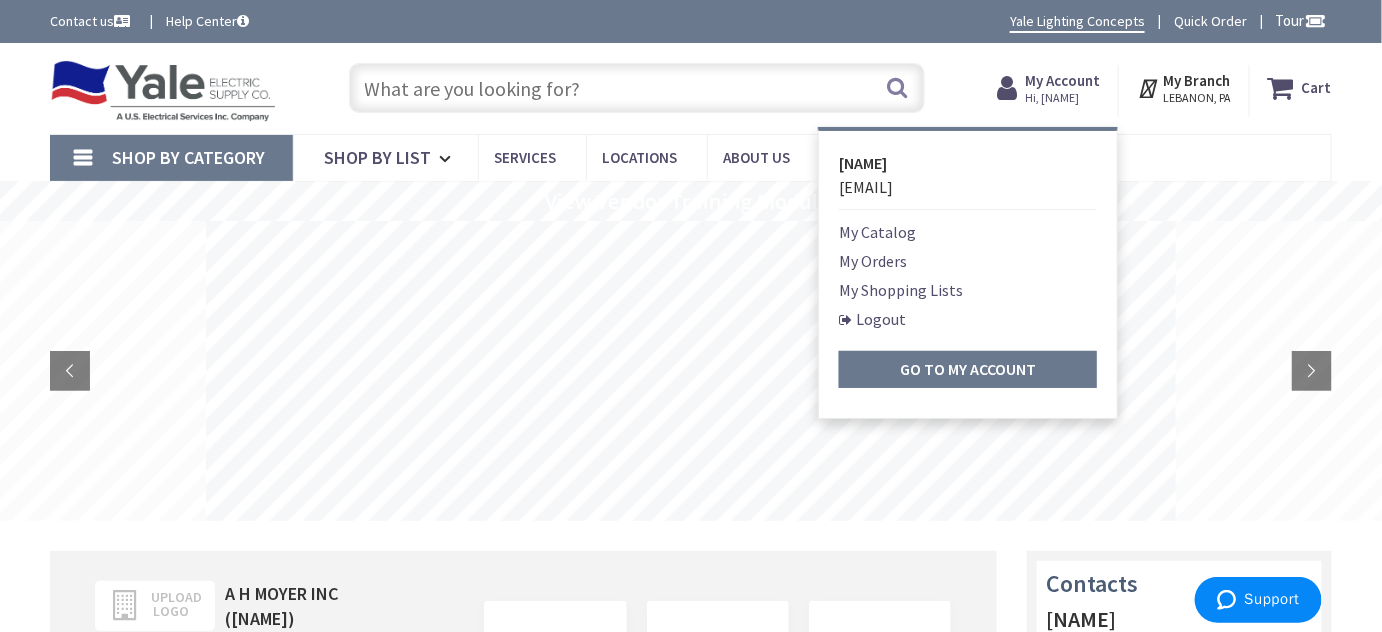 drag, startPoint x: 972, startPoint y: 90, endPoint x: 954, endPoint y: 100, distance: 20.59126 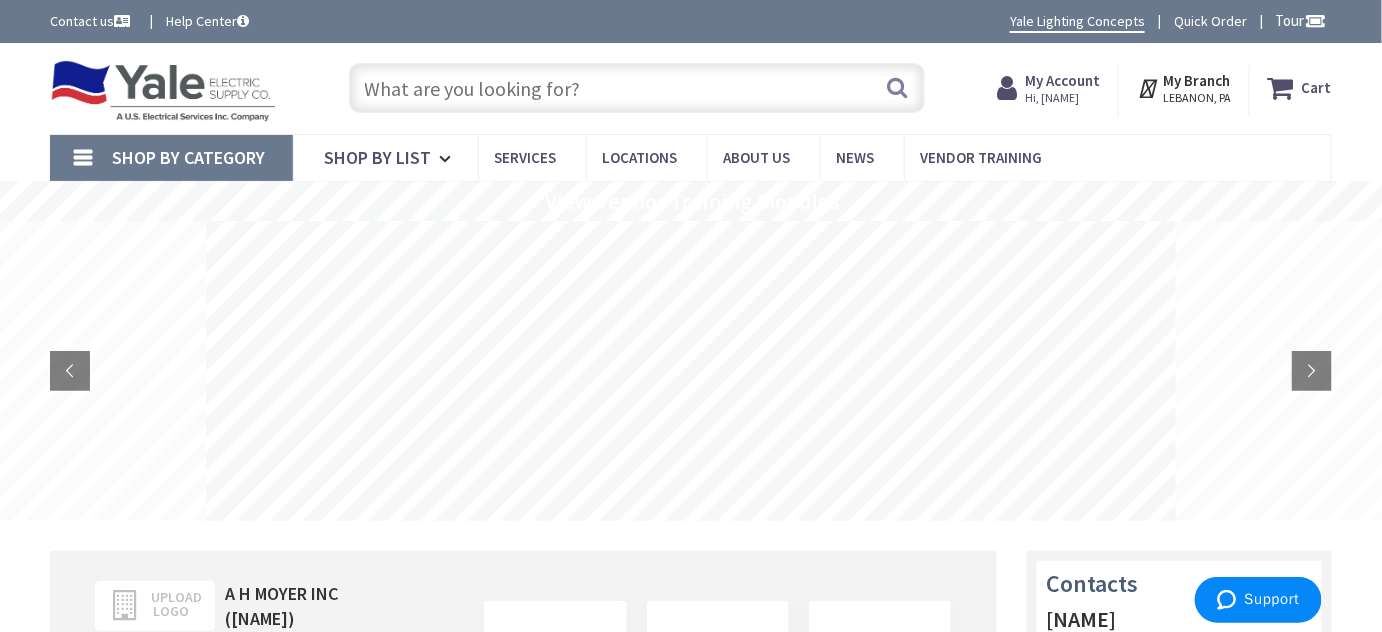 scroll, scrollTop: 0, scrollLeft: 0, axis: both 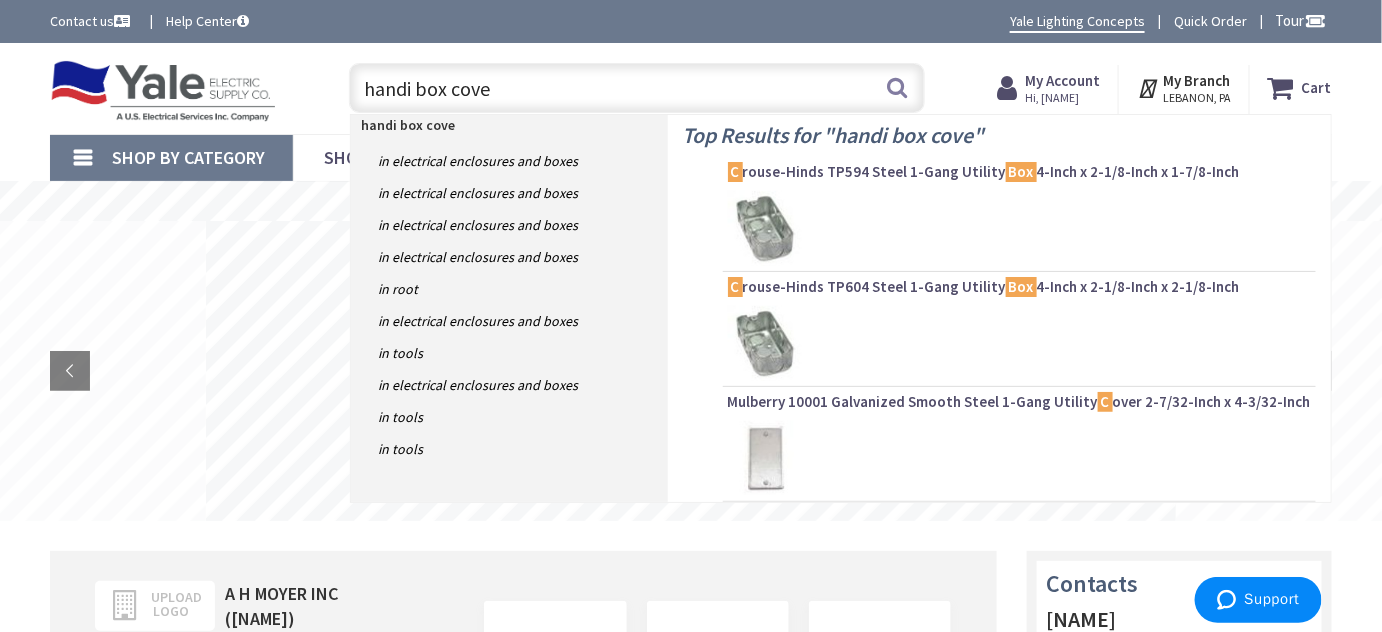 type on "handi box cover" 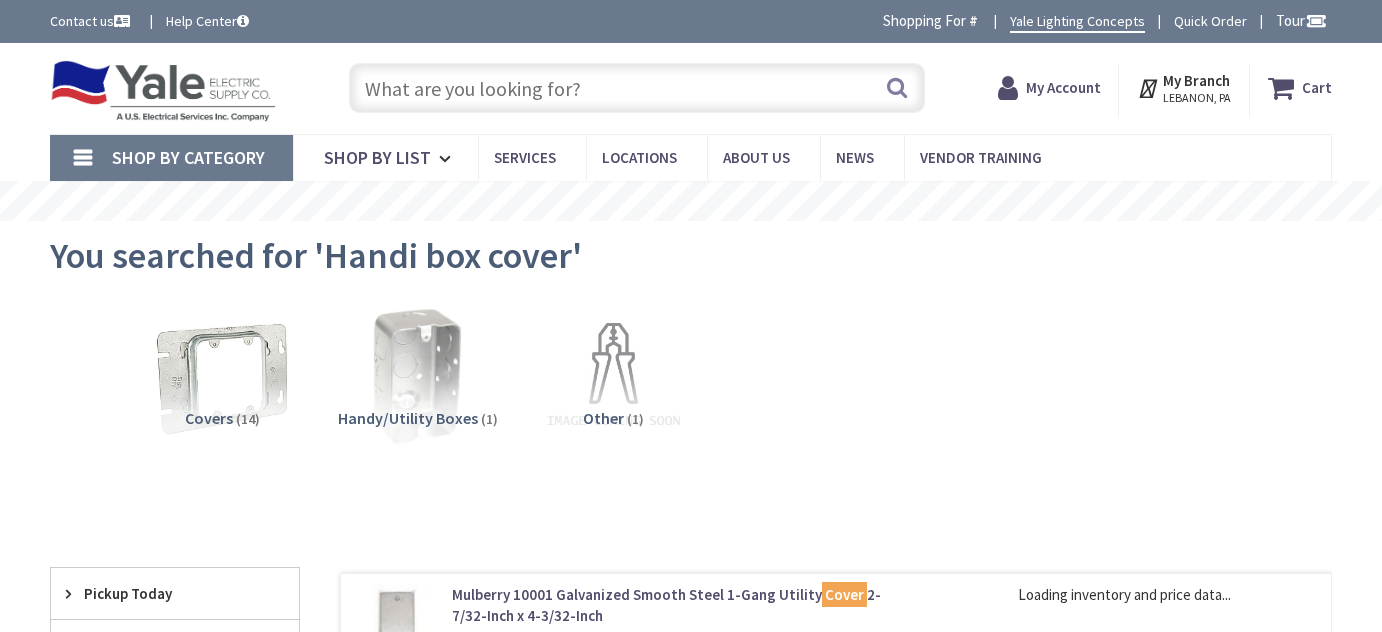 scroll, scrollTop: 0, scrollLeft: 0, axis: both 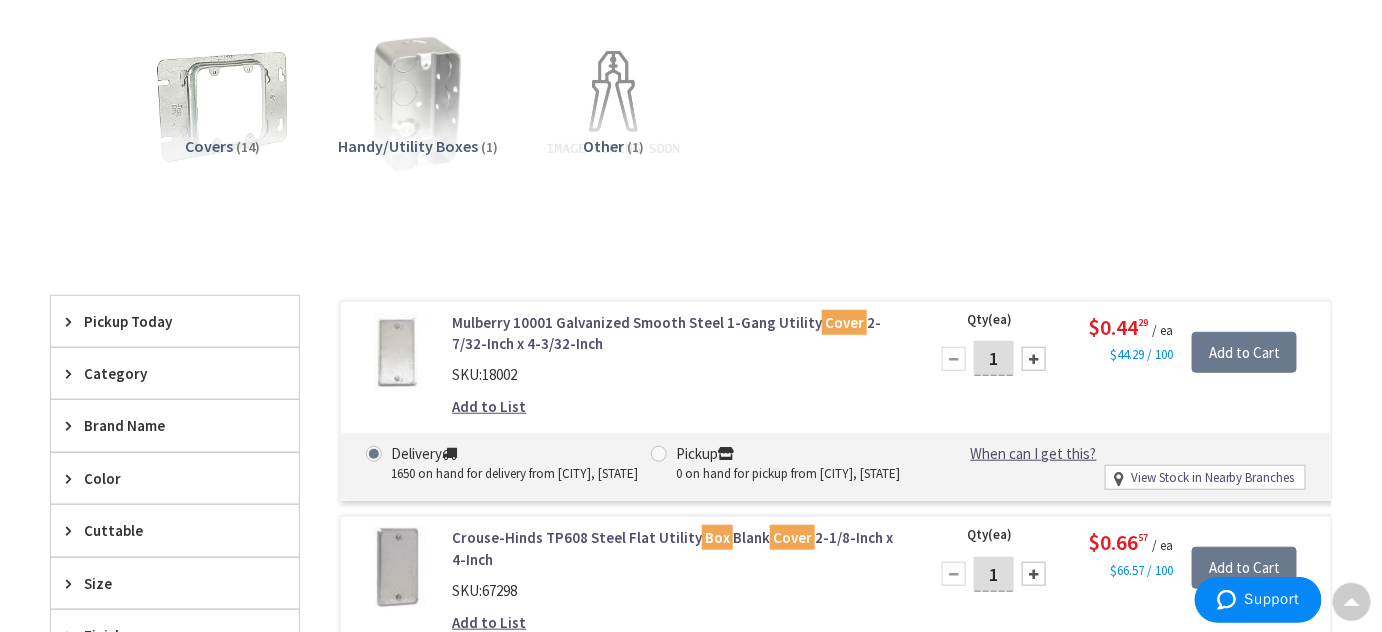 click on "1" at bounding box center [994, 358] 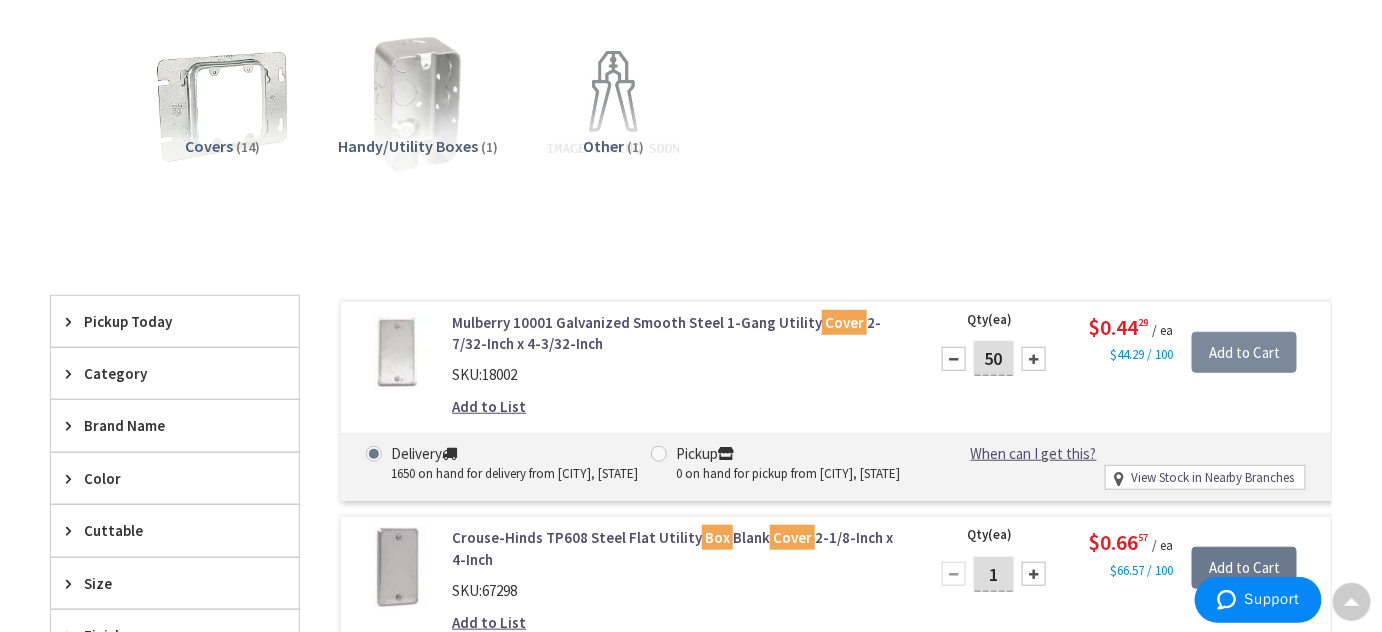 type on "50" 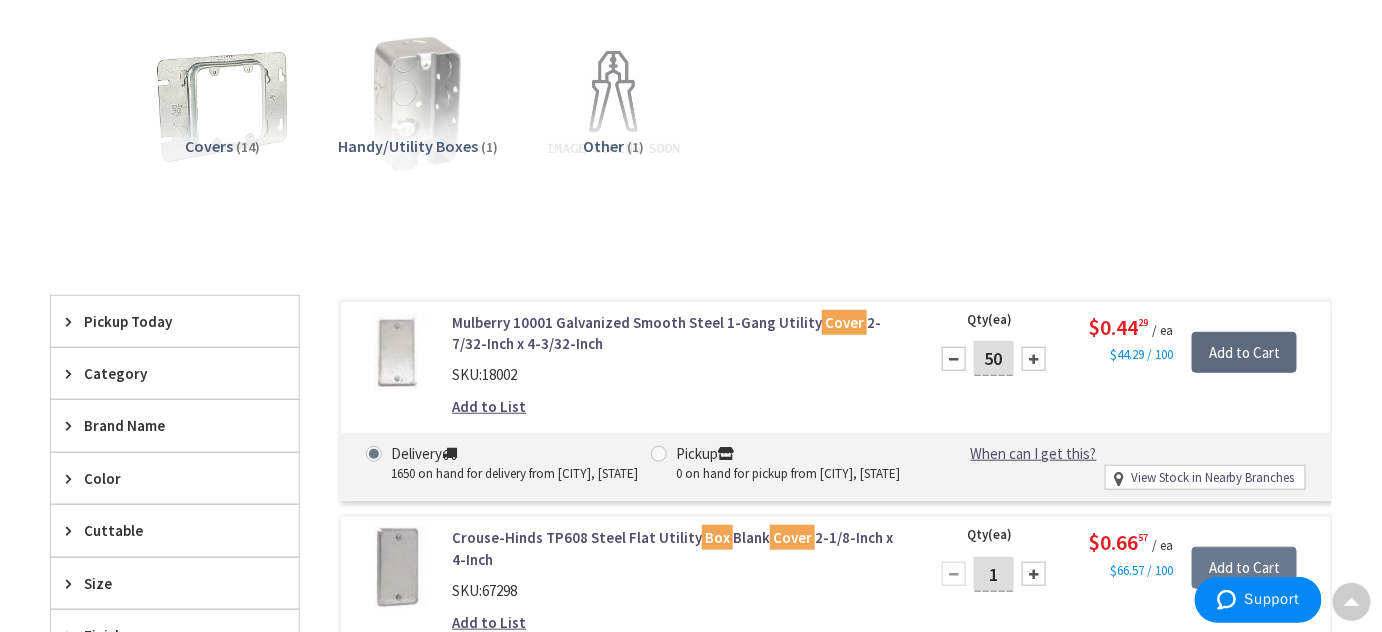 click on "Add to Cart" at bounding box center [1244, 353] 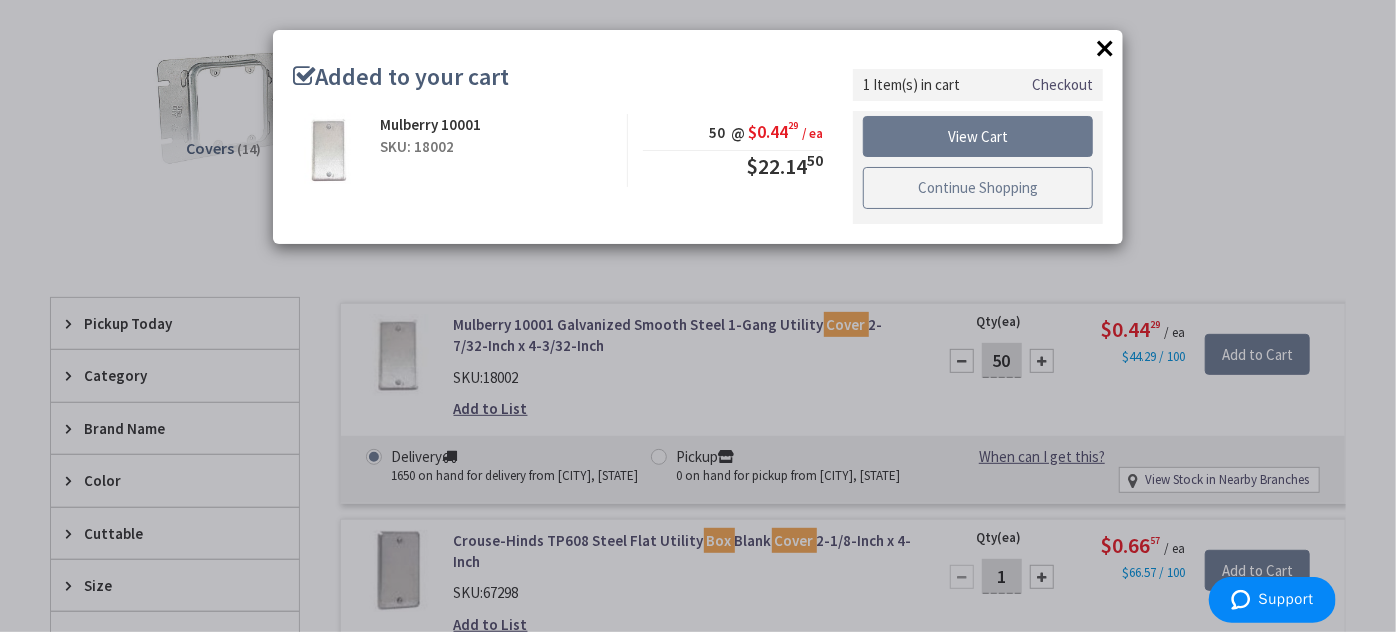 click on "Continue Shopping" at bounding box center (978, 188) 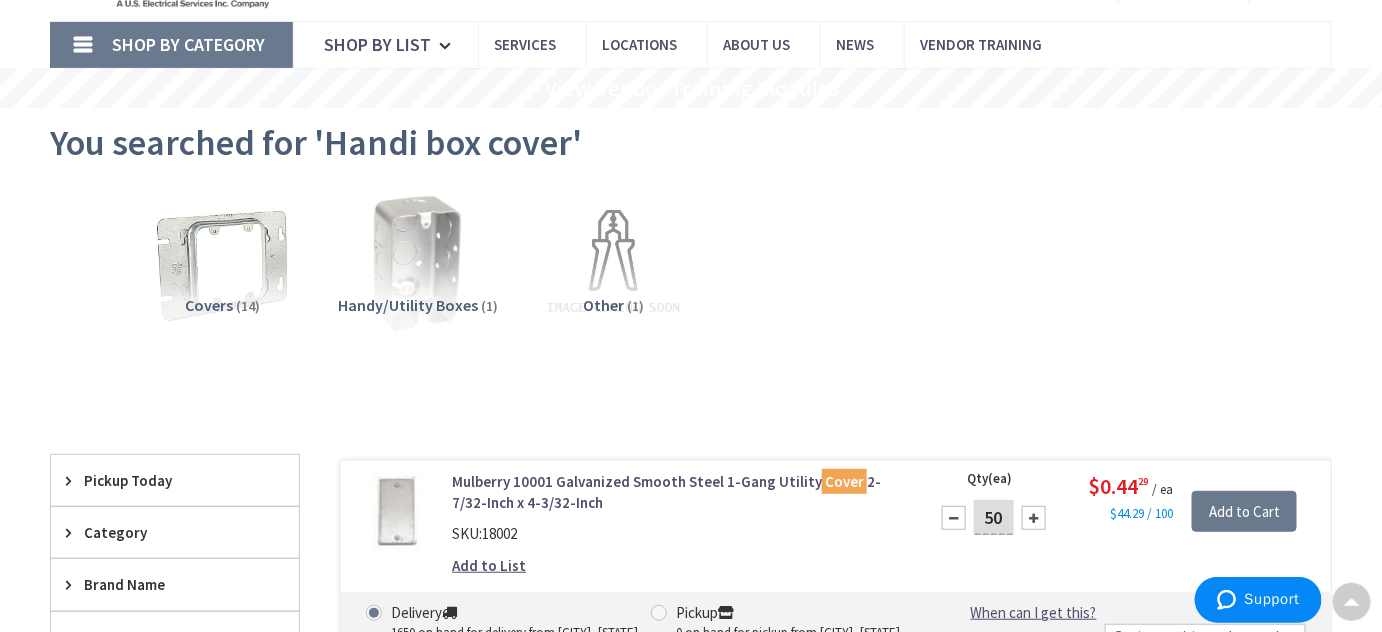 scroll, scrollTop: 0, scrollLeft: 0, axis: both 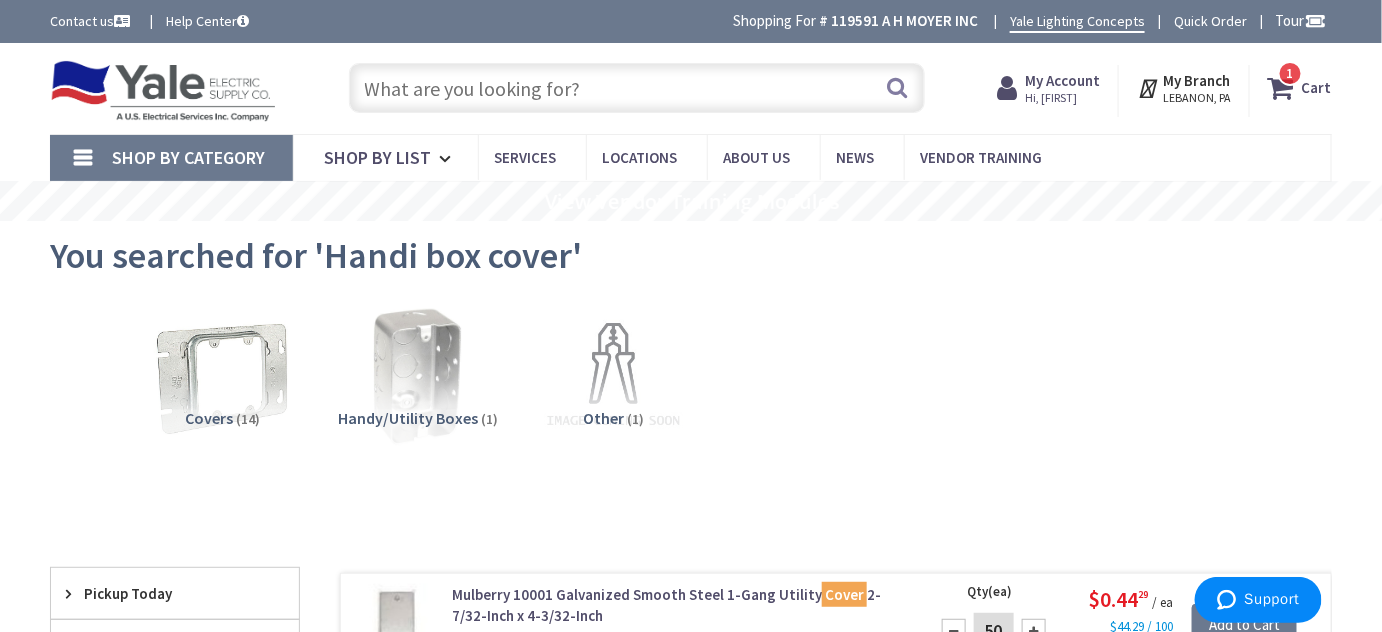 click at bounding box center [637, 88] 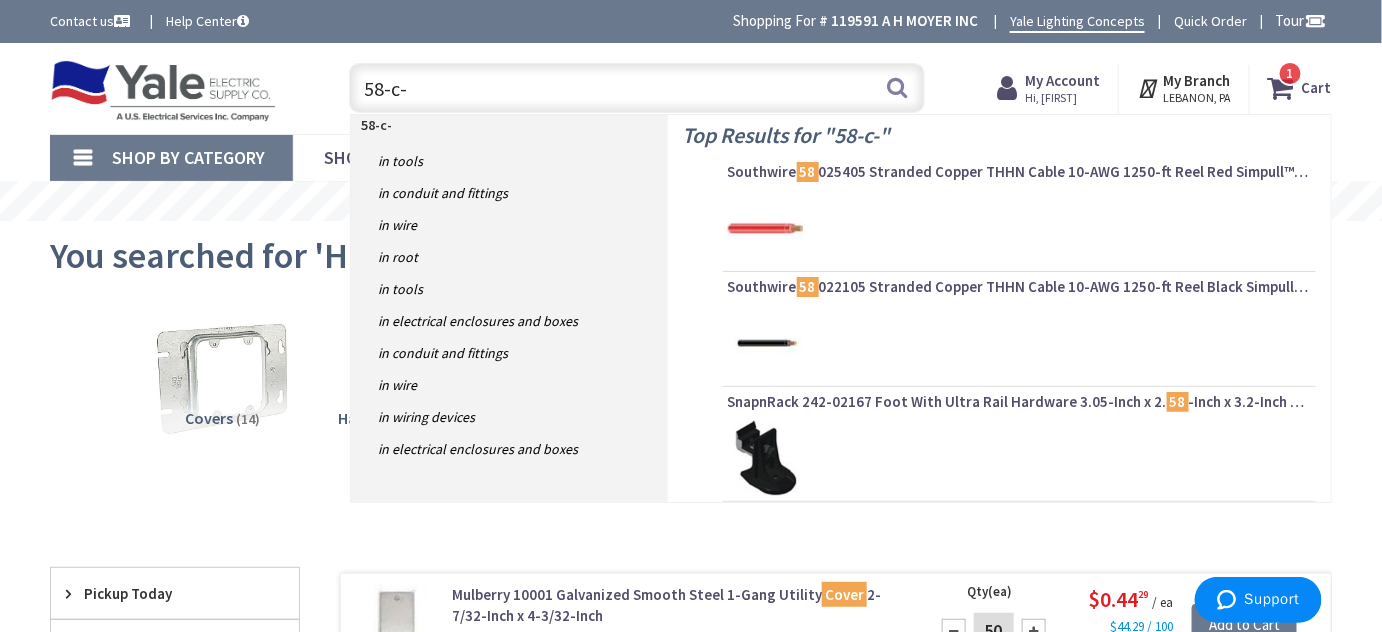 type on "58-c-1" 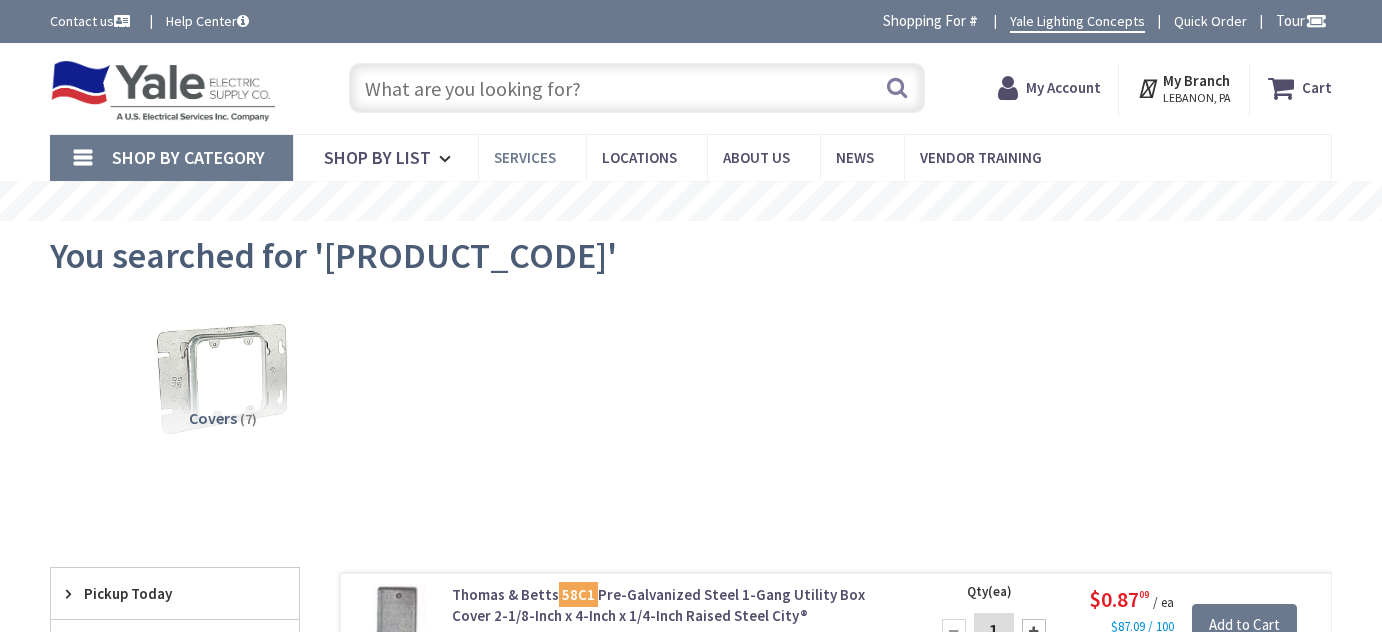 scroll, scrollTop: 0, scrollLeft: 0, axis: both 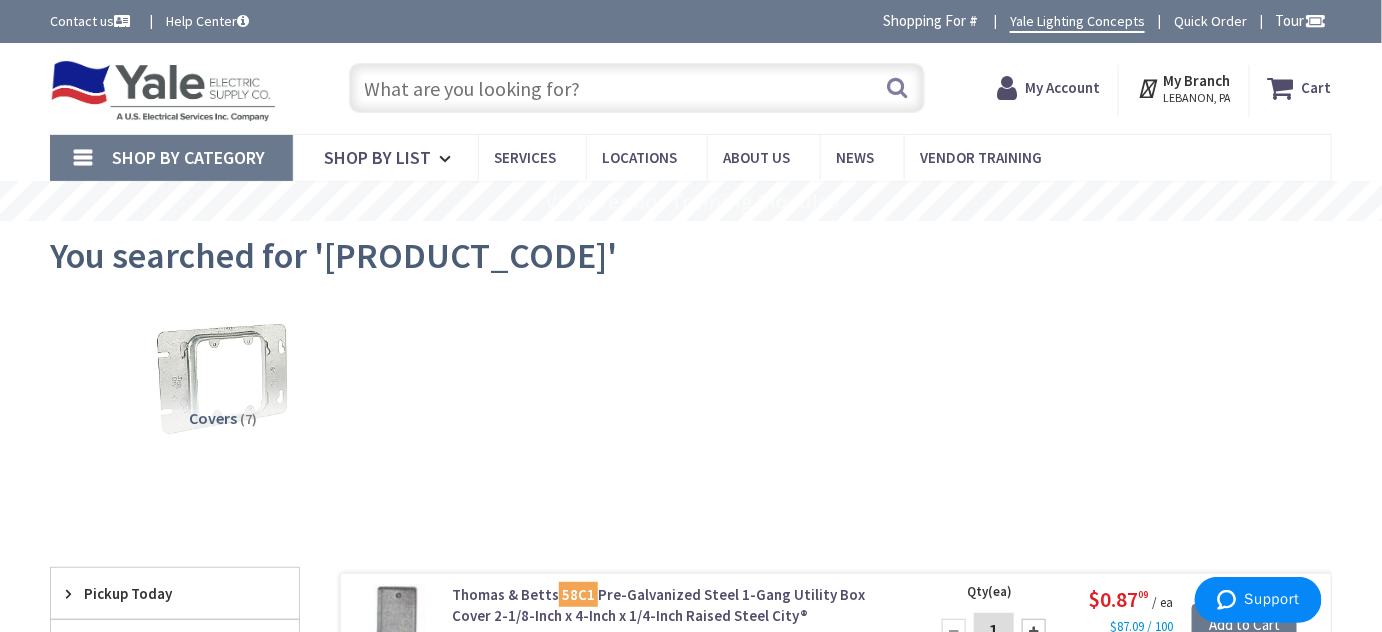 click at bounding box center (637, 88) 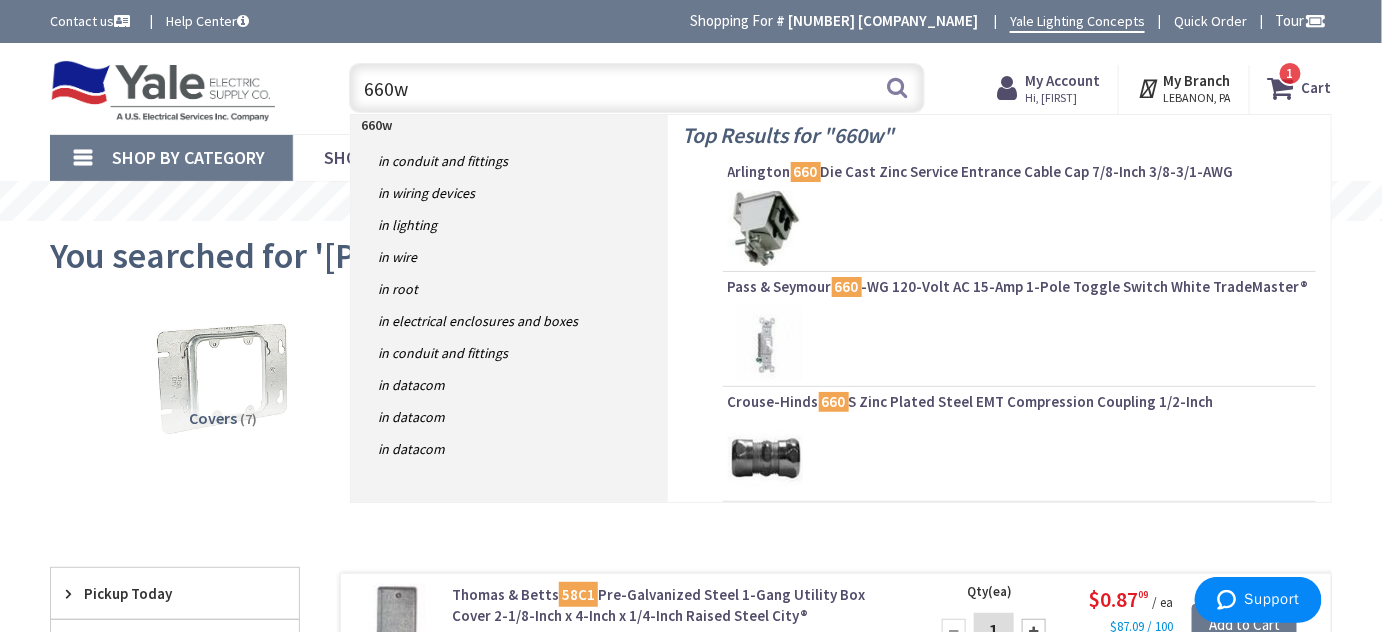 type on "660wg" 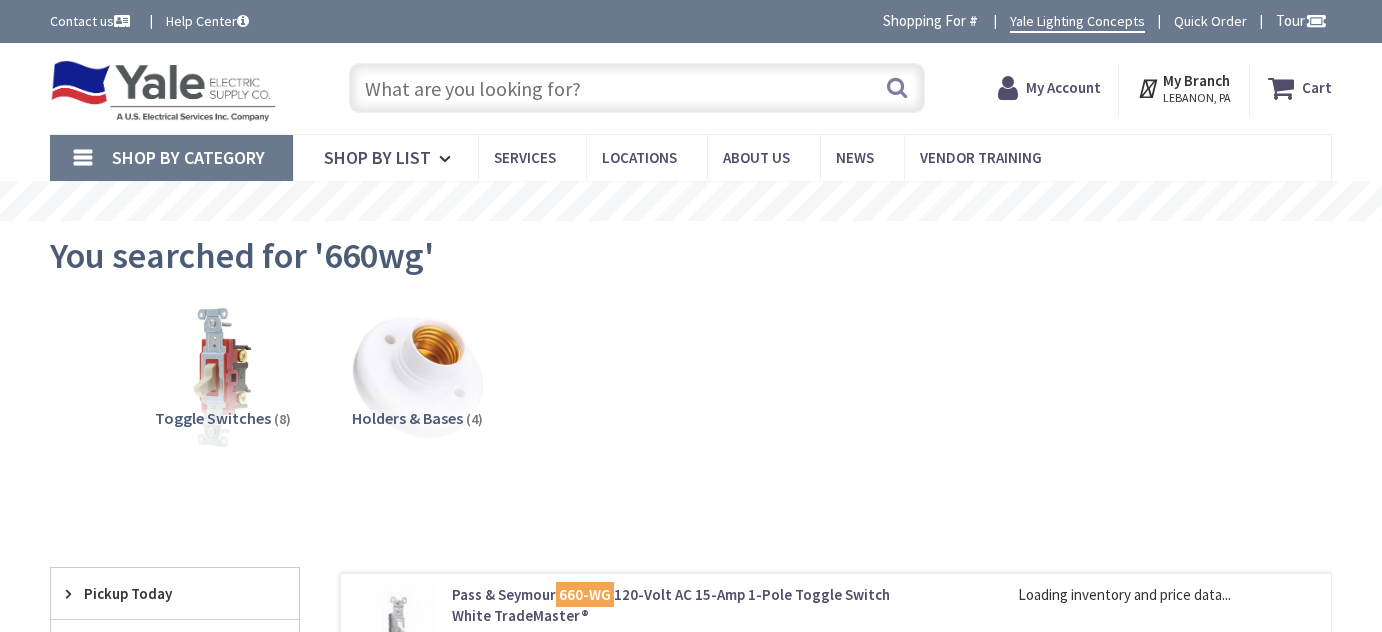 scroll, scrollTop: 0, scrollLeft: 0, axis: both 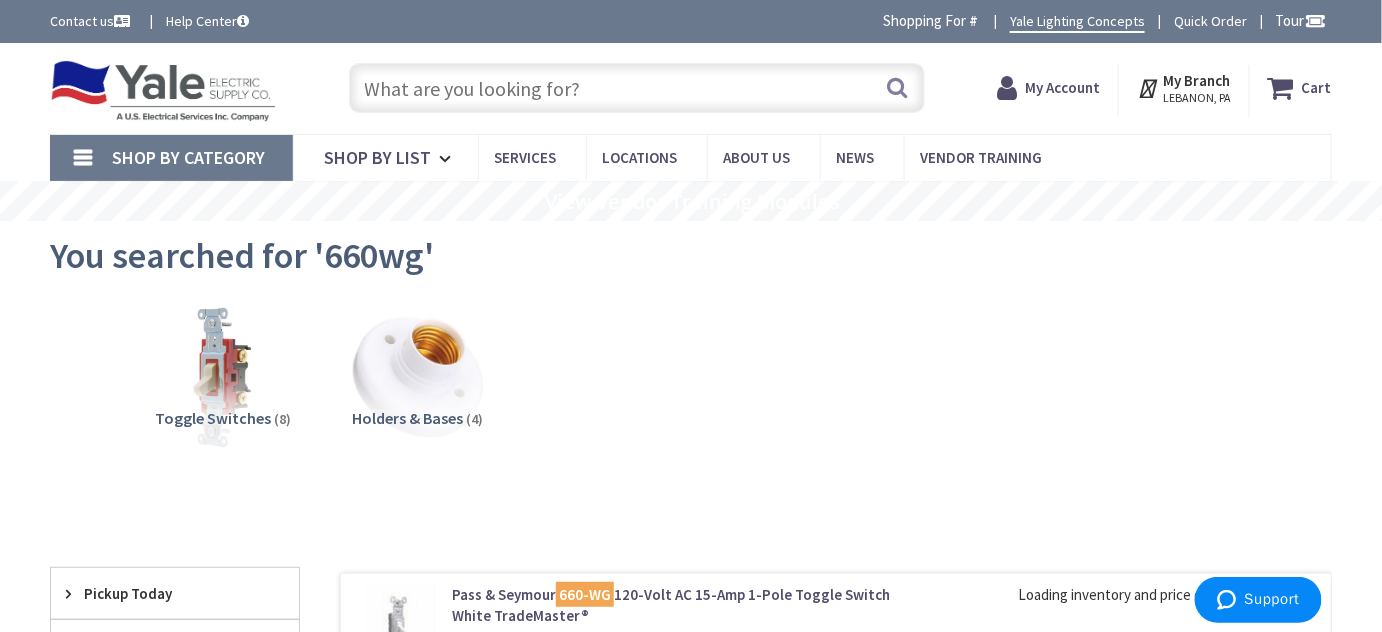 click on "Toggle Switches" at bounding box center [213, 418] 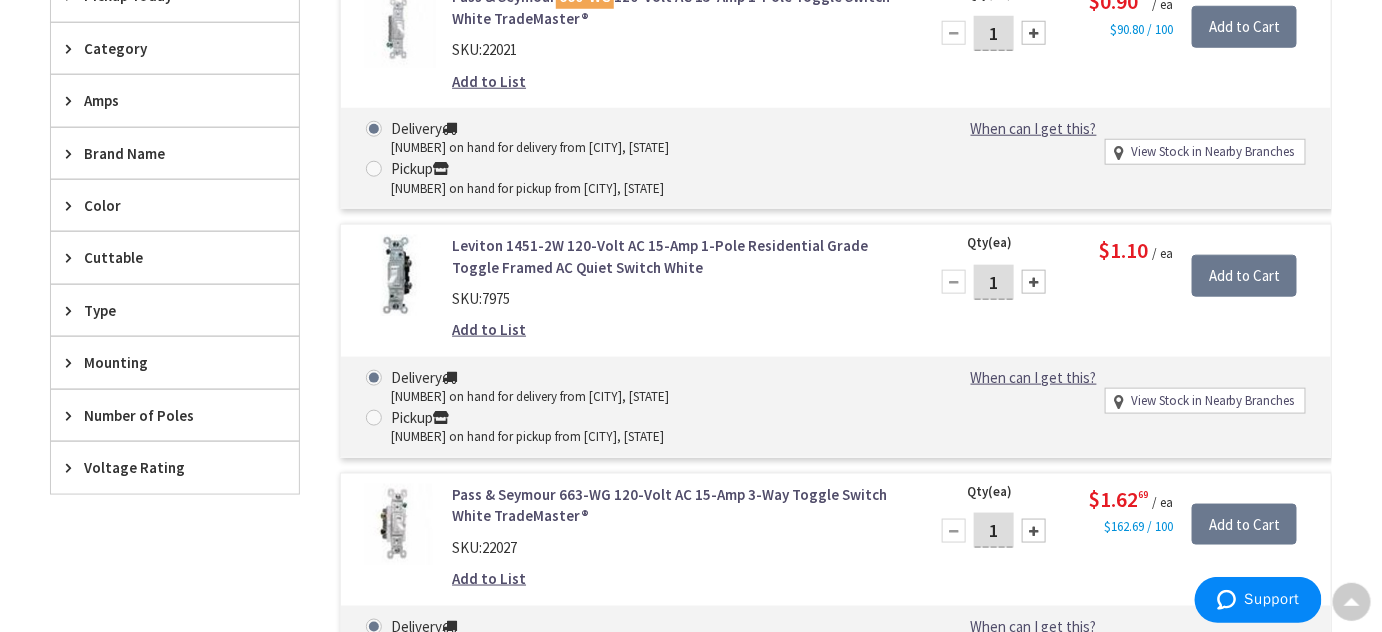 scroll, scrollTop: 529, scrollLeft: 0, axis: vertical 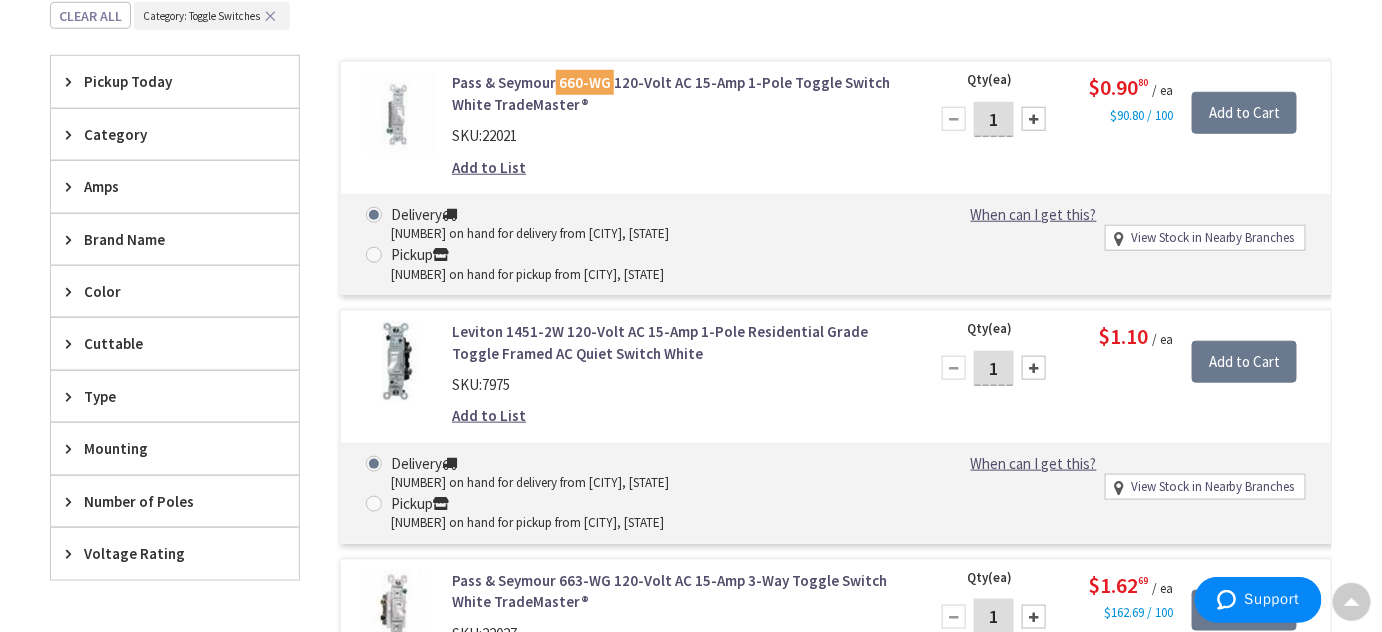 click on "Leviton 1451-2W 120-Volt AC 15-Amp 1-Pole Residential Grade Toggle Framed AC Quiet Switch White" at bounding box center [677, 342] 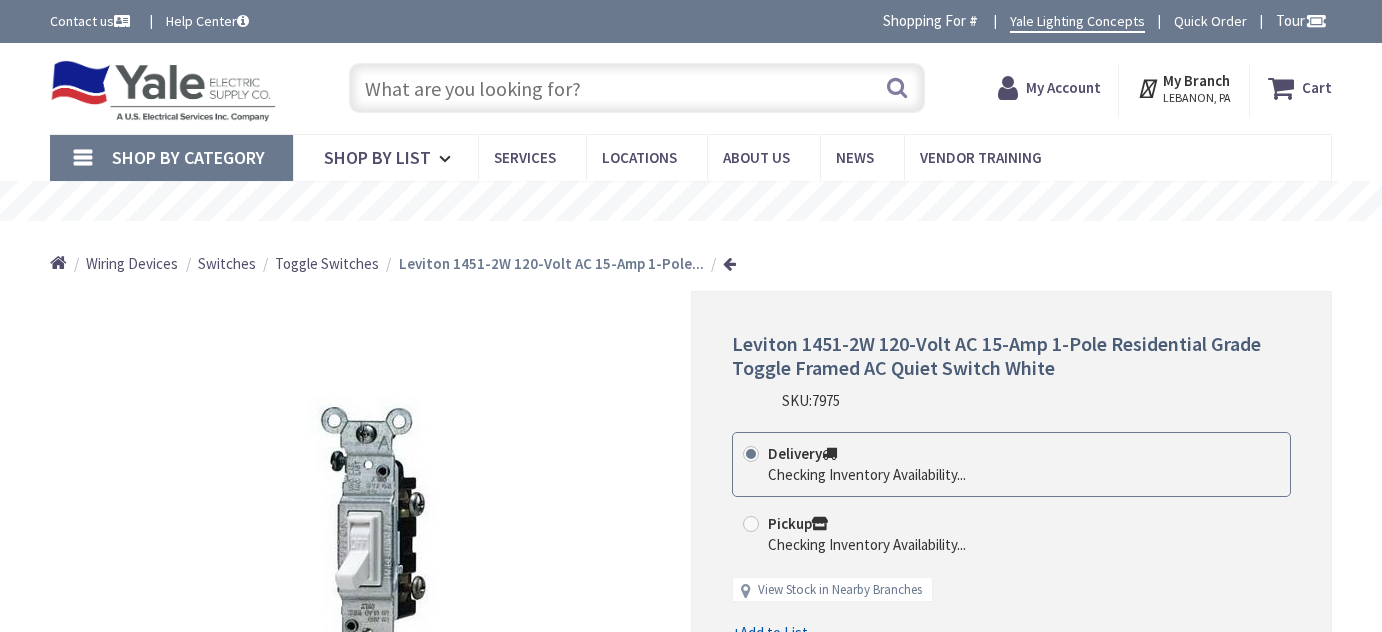 scroll, scrollTop: 0, scrollLeft: 0, axis: both 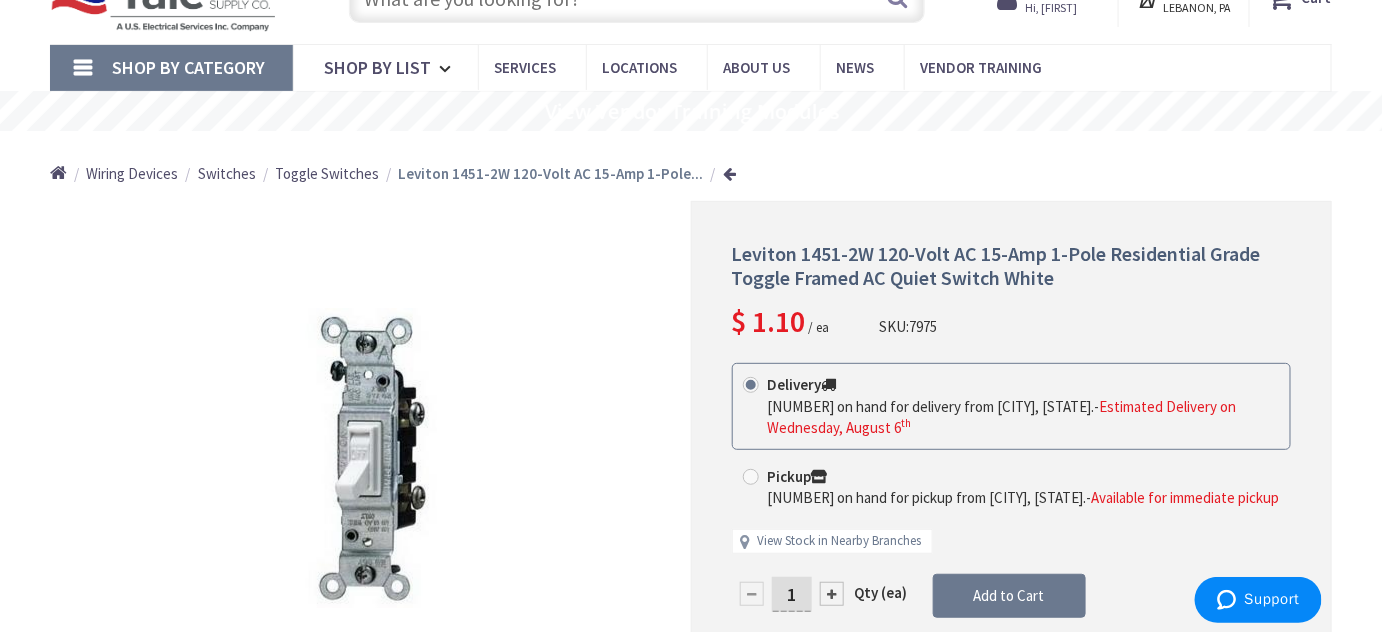 click on "1" at bounding box center [792, 594] 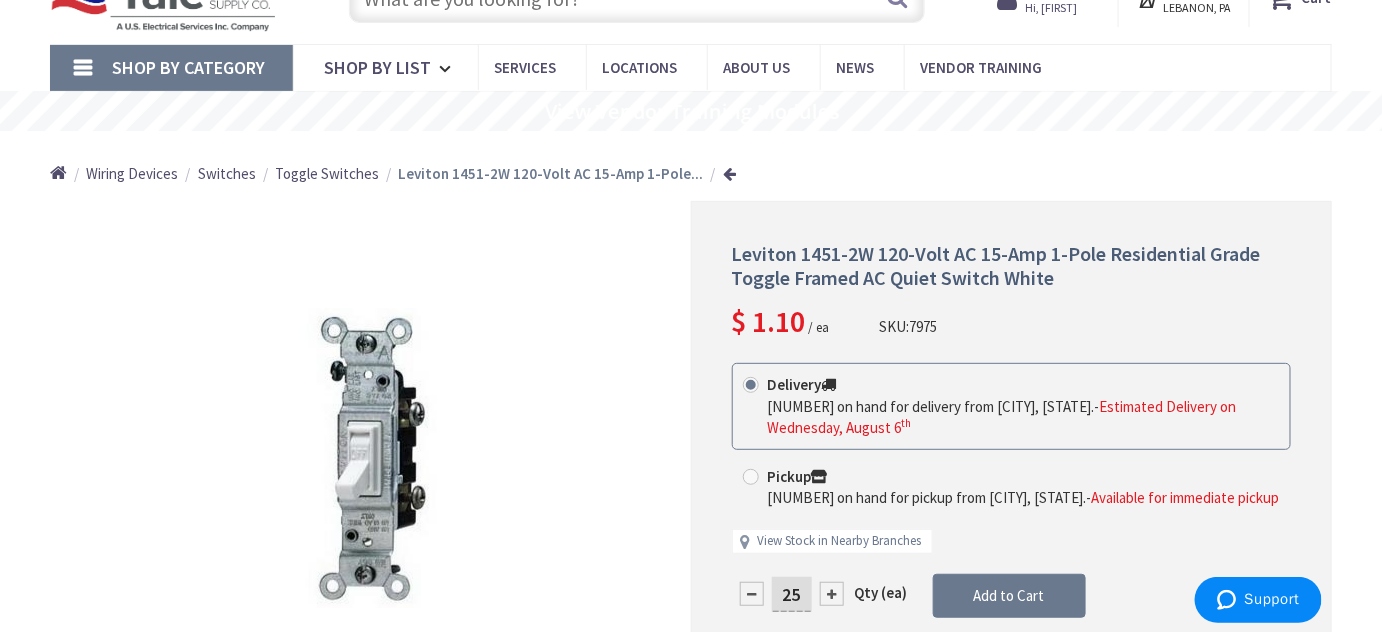 type on "2" 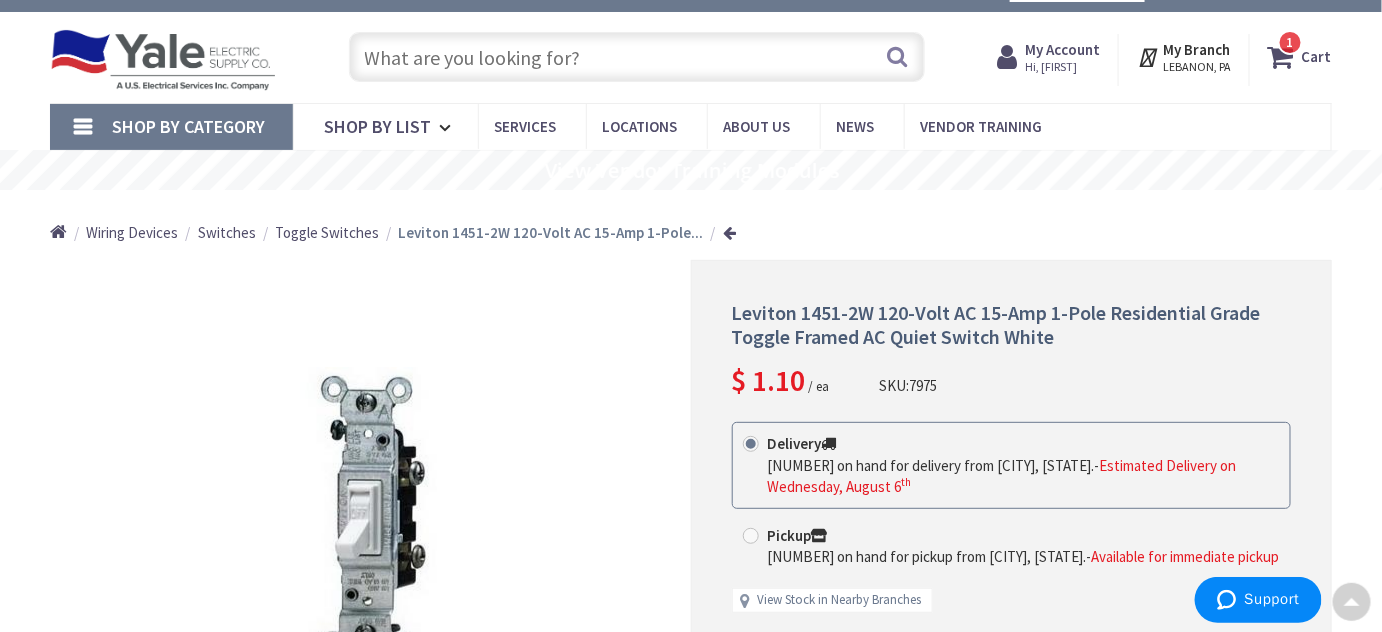 scroll, scrollTop: 0, scrollLeft: 0, axis: both 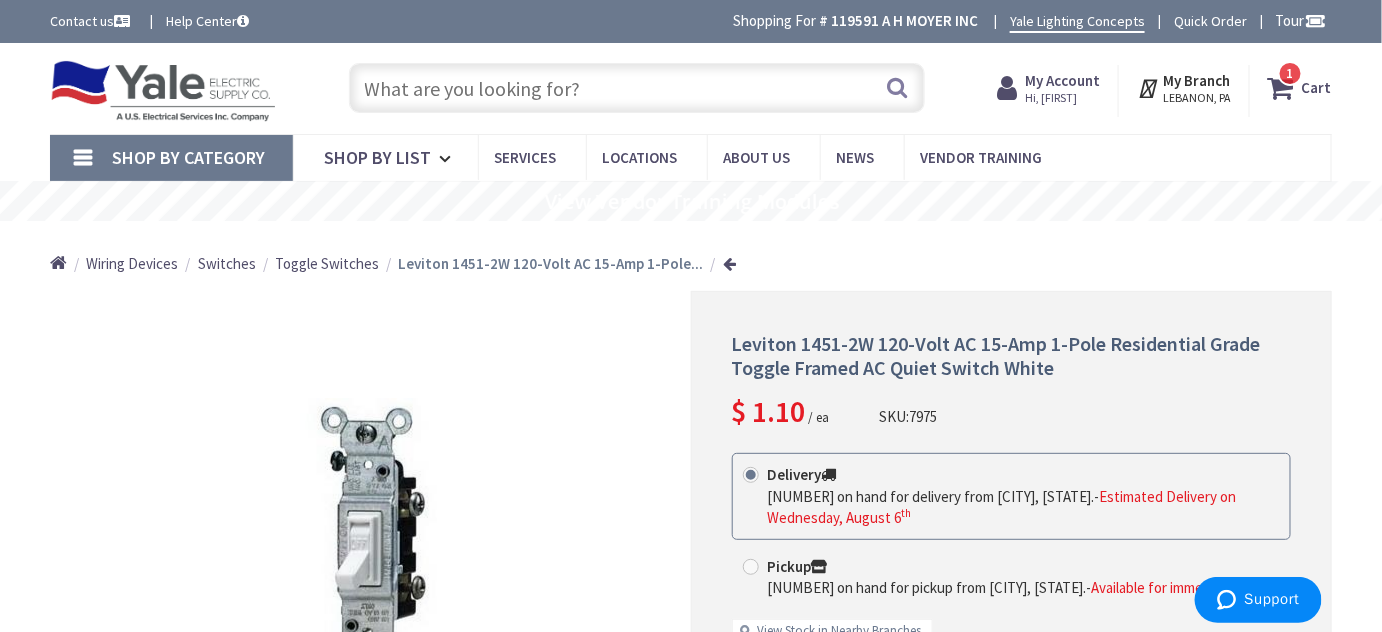 type on "1" 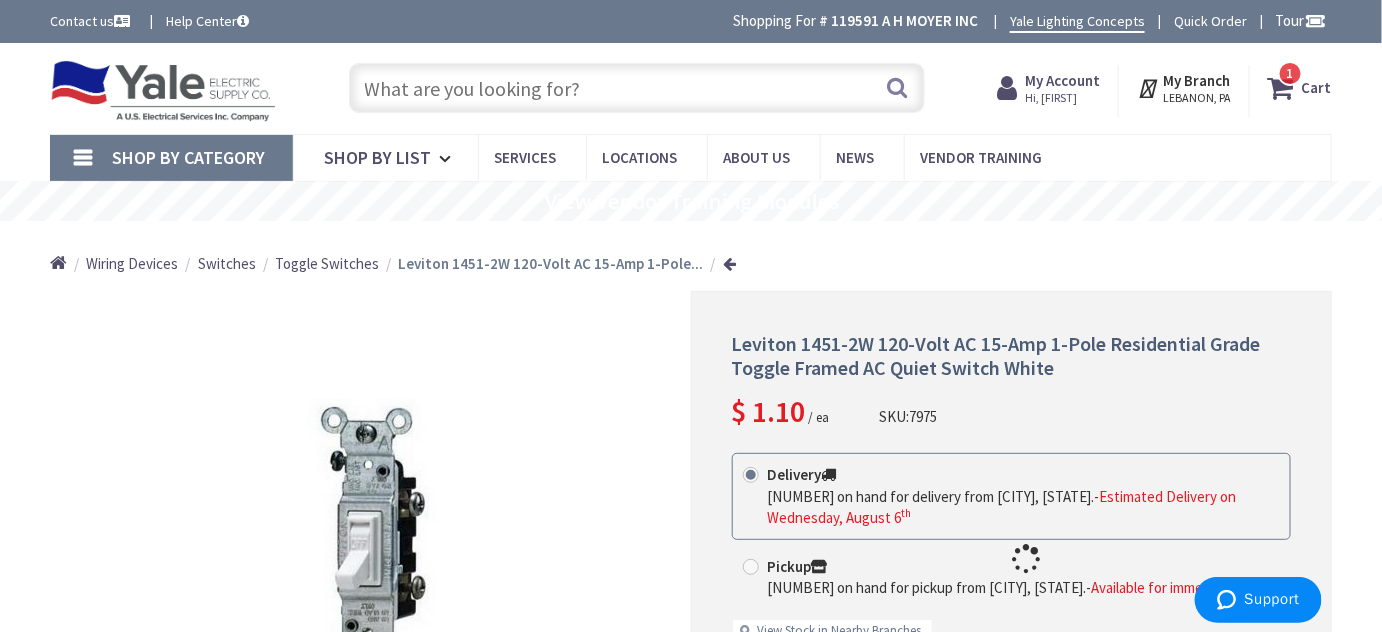 click at bounding box center [637, 88] 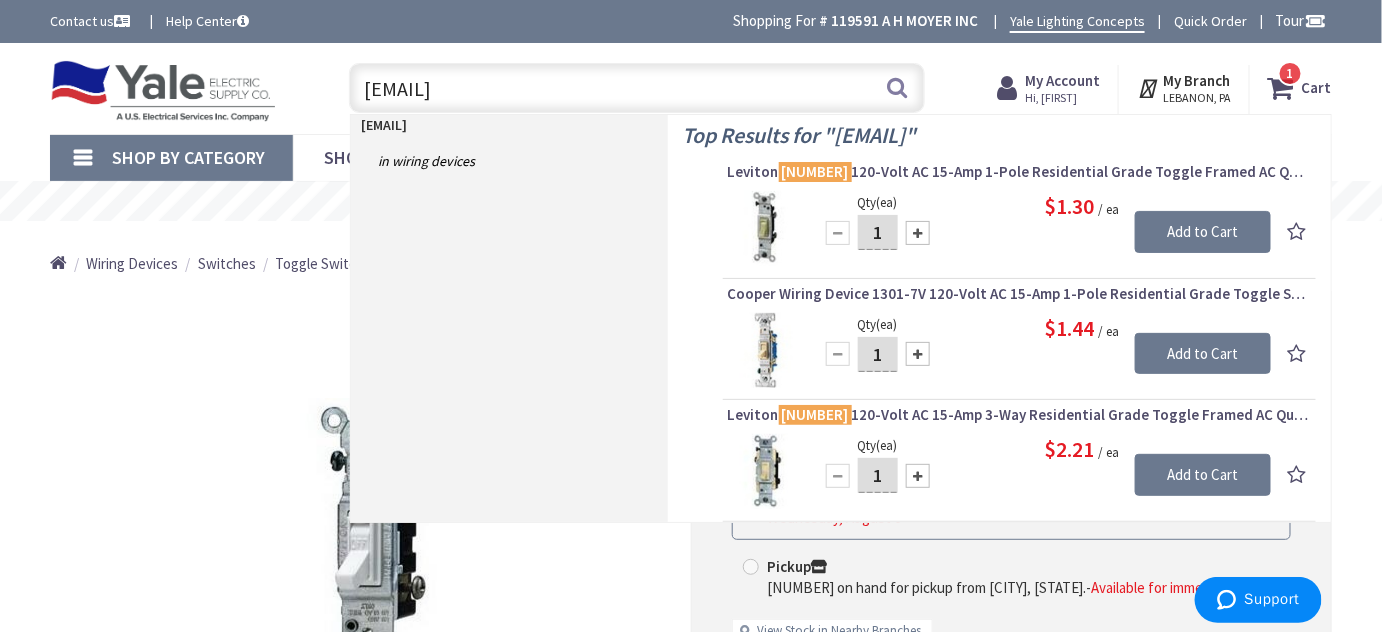 type on "1451-2i" 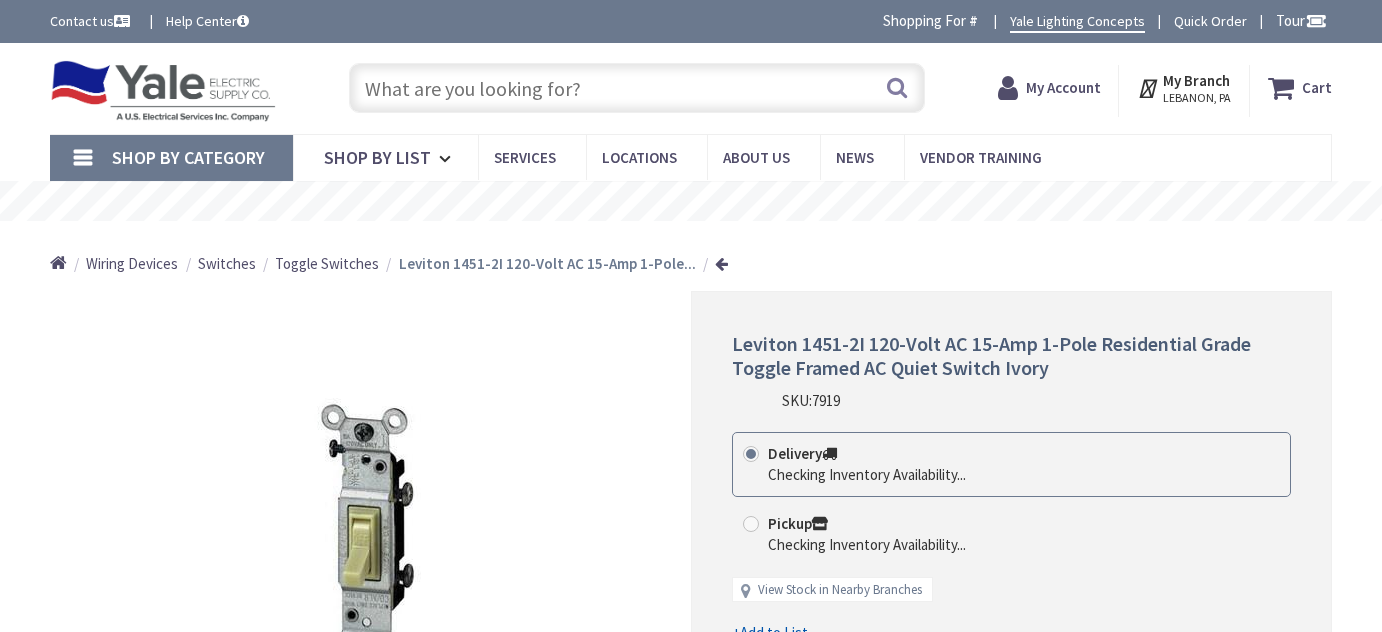 scroll, scrollTop: 0, scrollLeft: 0, axis: both 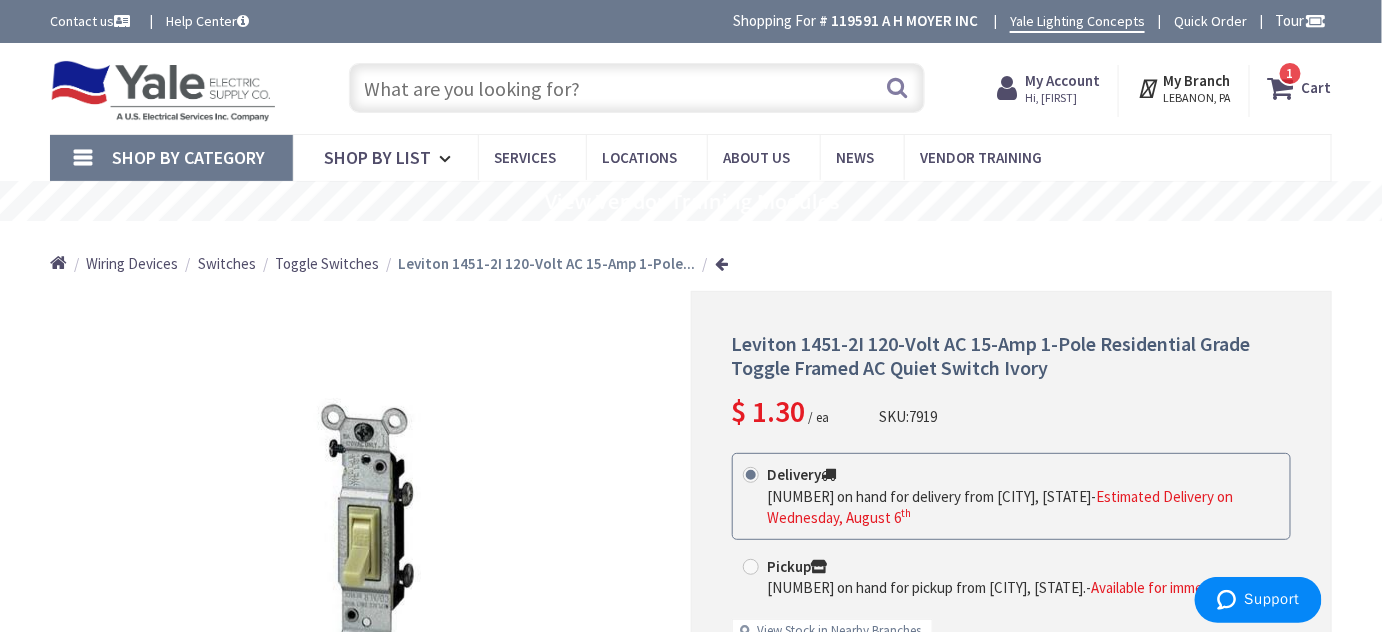 click at bounding box center (637, 88) 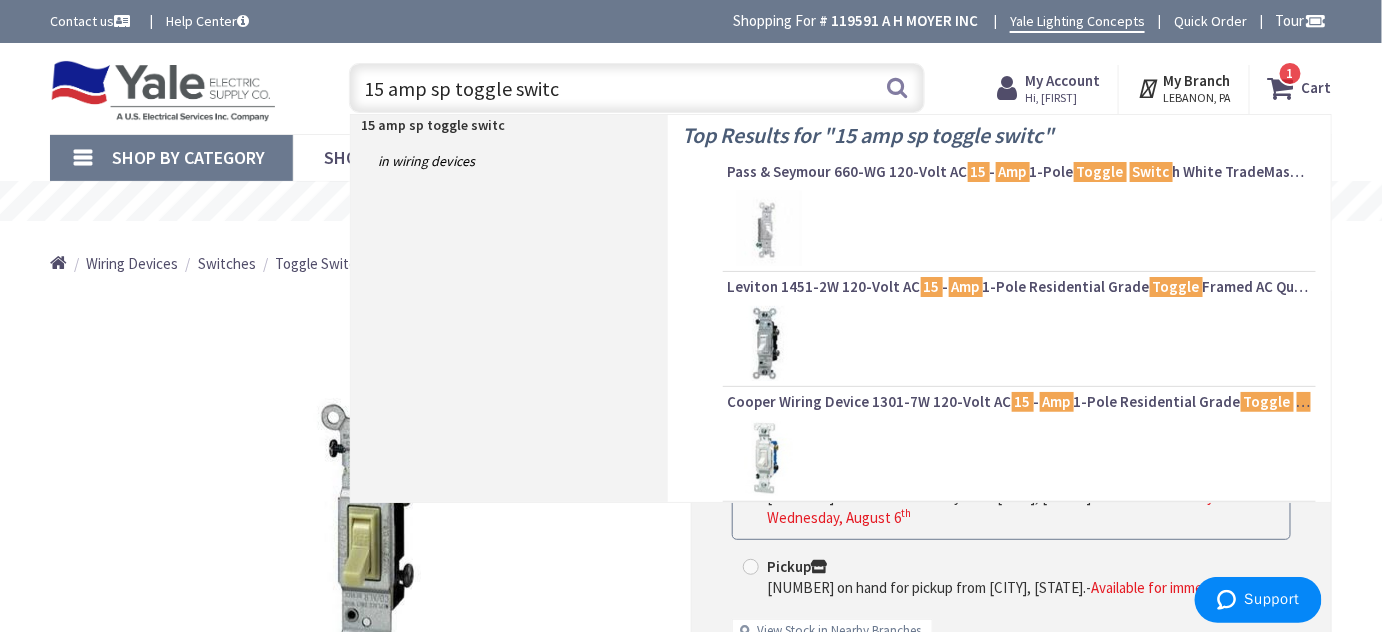 type on "15 amp sp toggle switch" 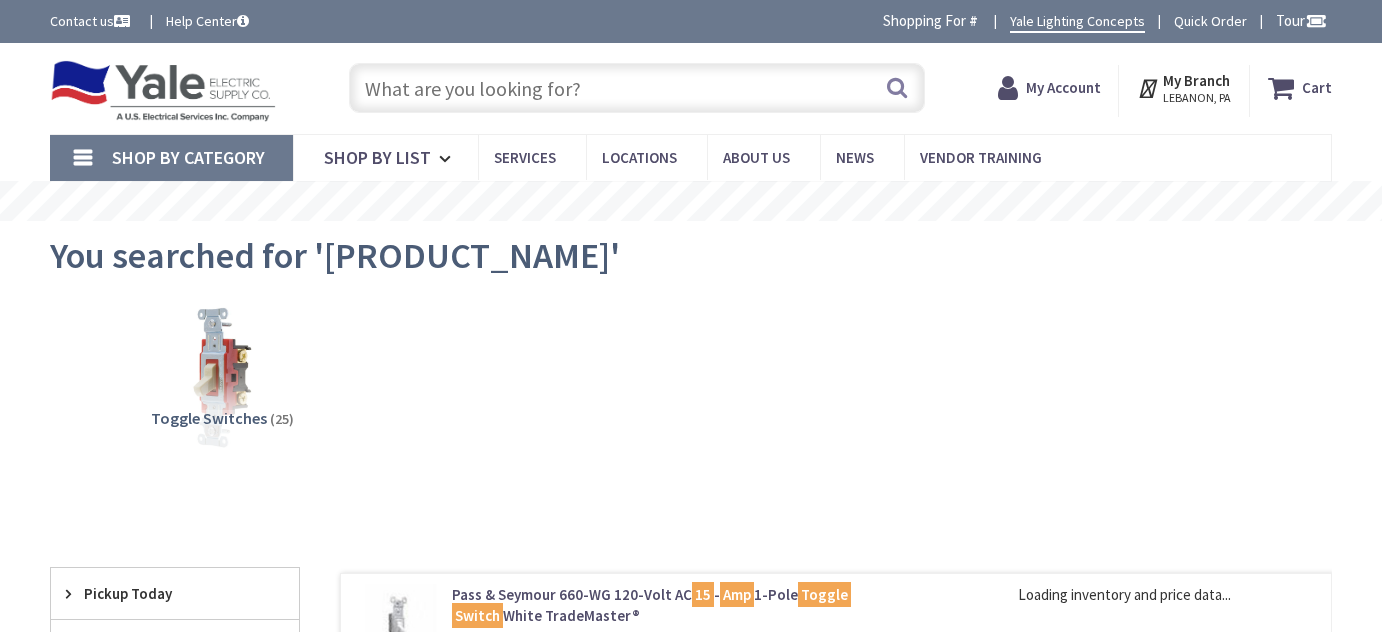 scroll, scrollTop: 0, scrollLeft: 0, axis: both 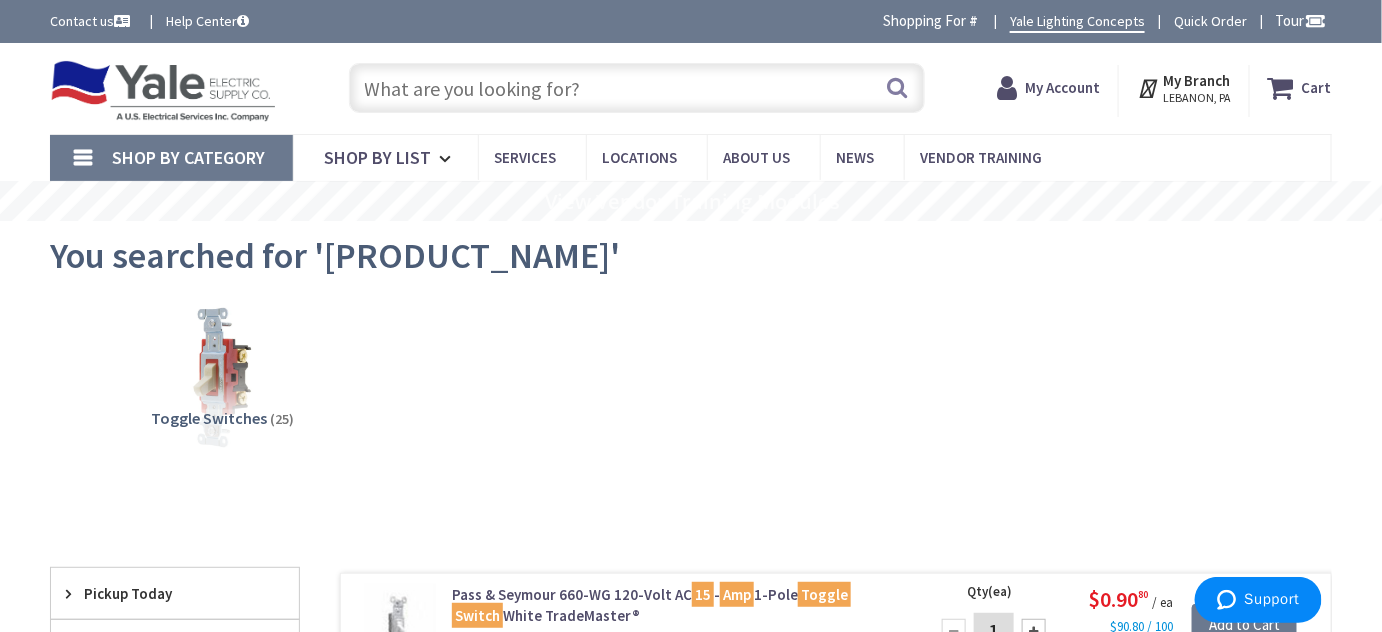 click on "Toggle Switches" at bounding box center (209, 418) 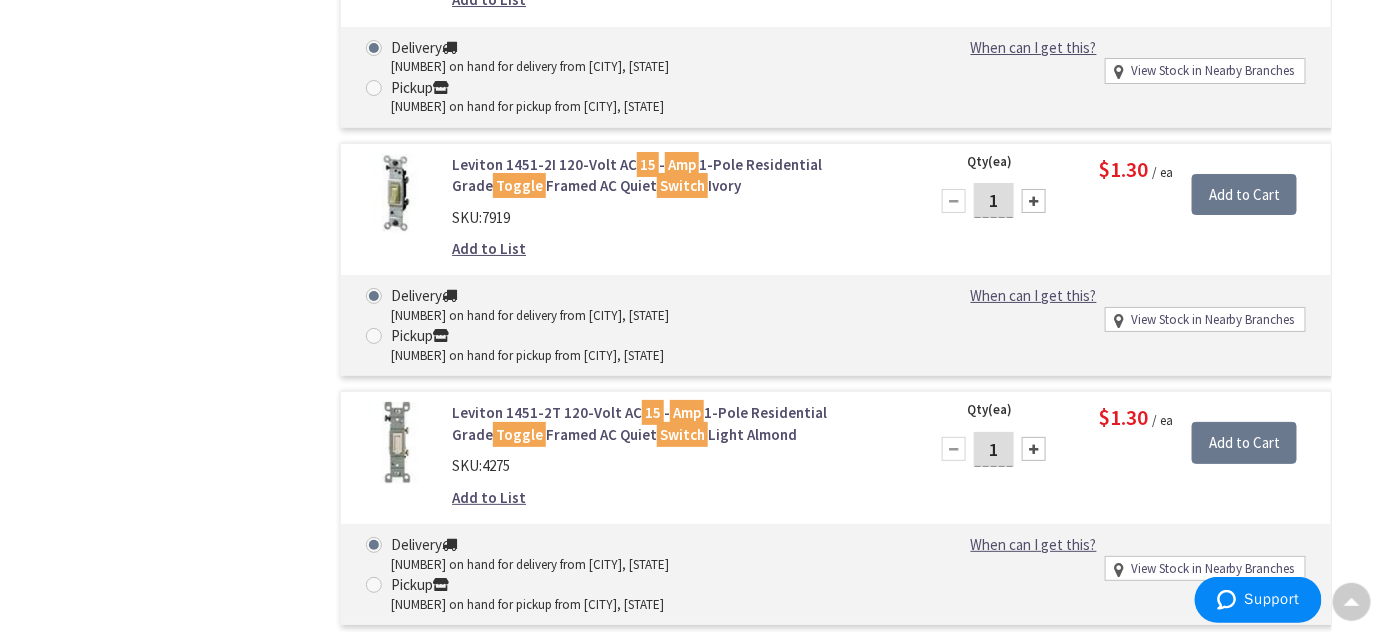 scroll, scrollTop: 2347, scrollLeft: 0, axis: vertical 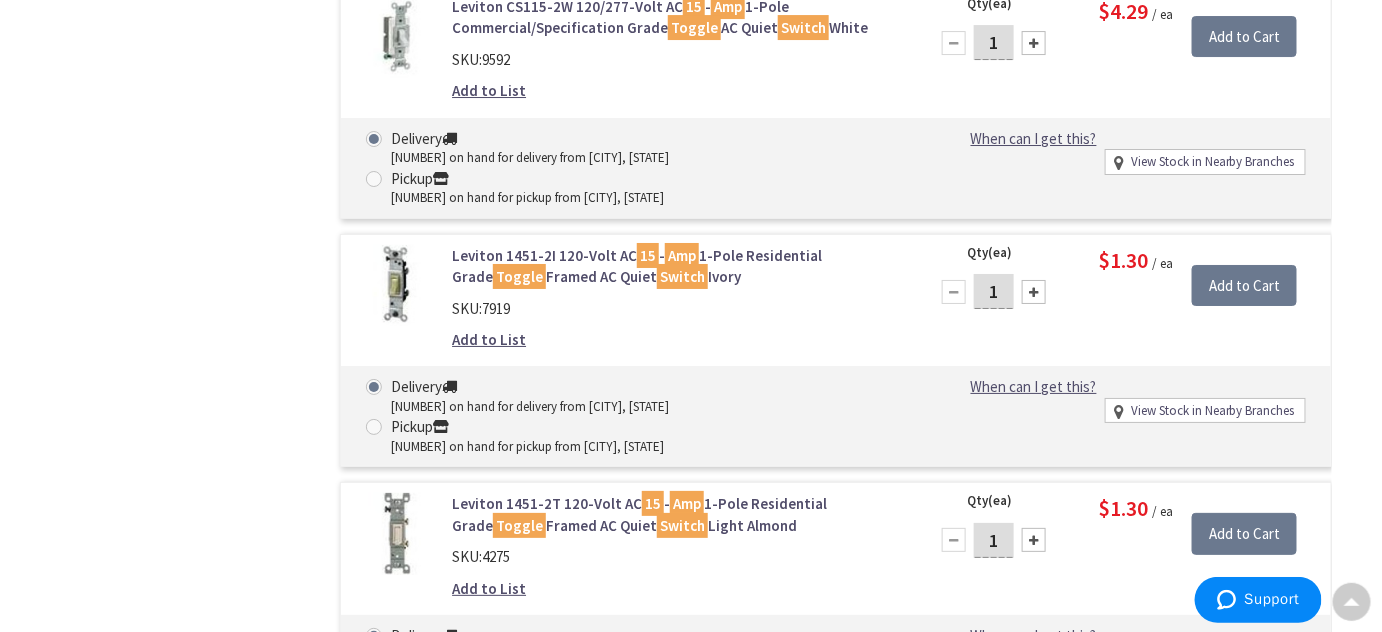 click on "1" at bounding box center (994, 540) 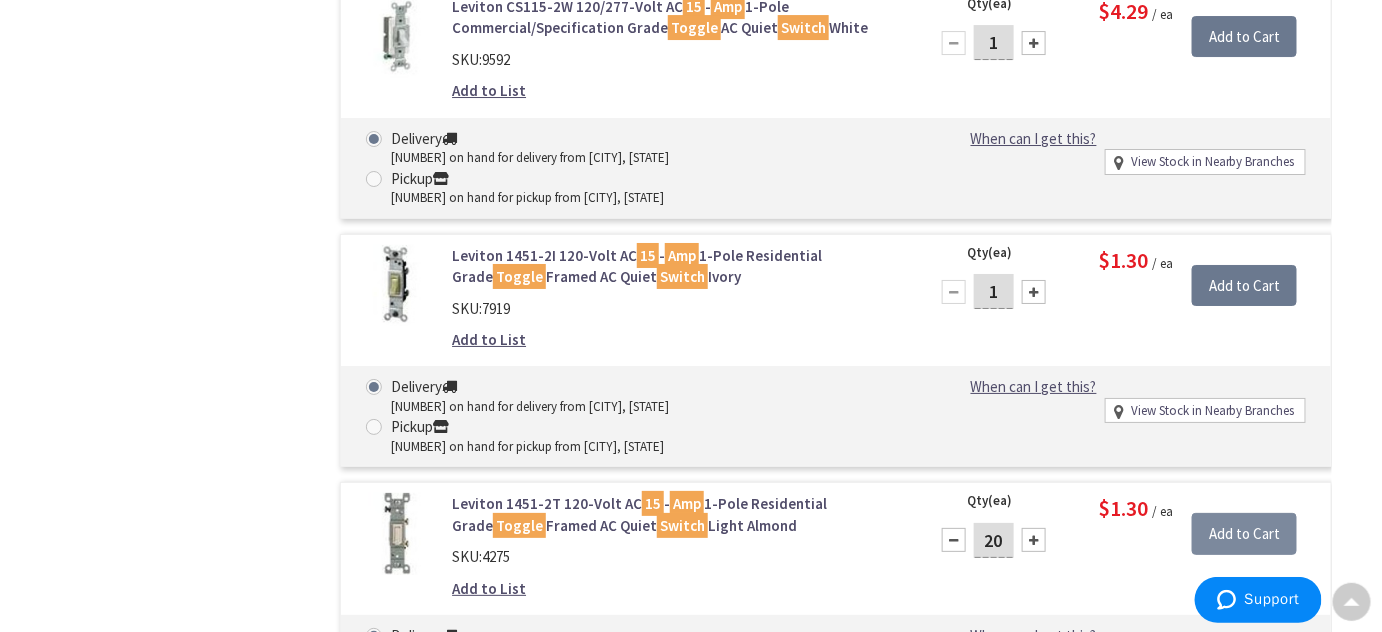 type on "20" 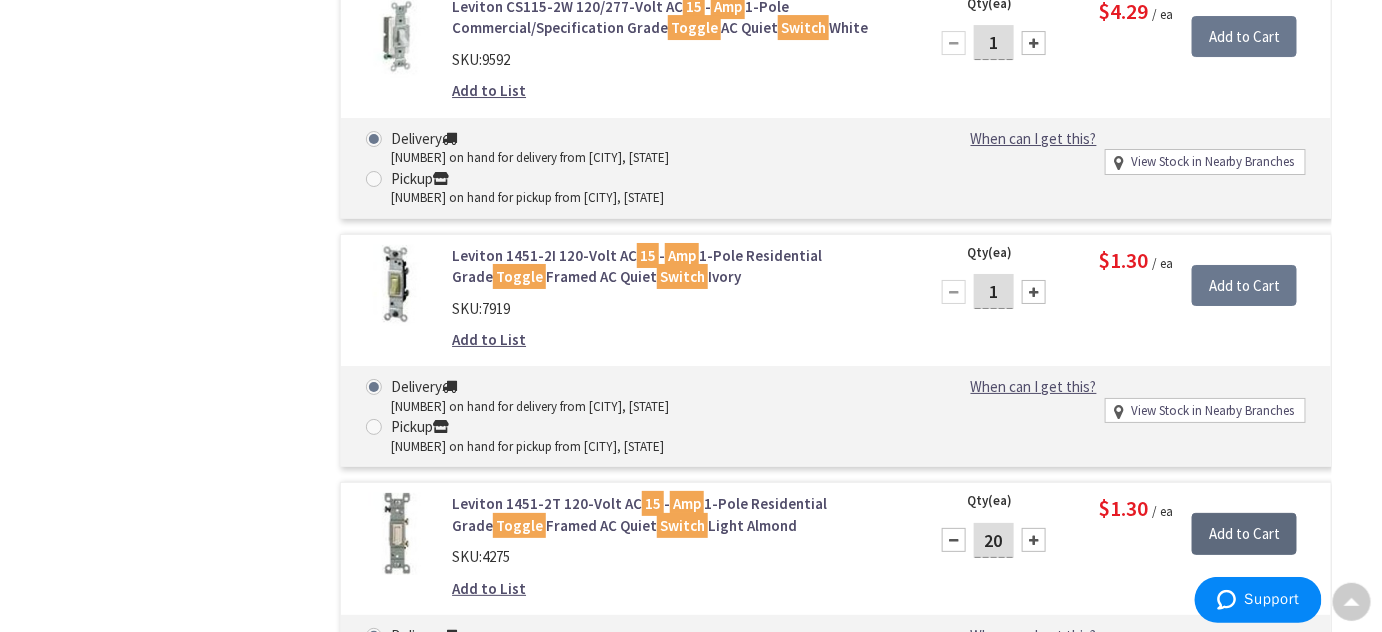 click on "Add to Cart" at bounding box center (1244, 534) 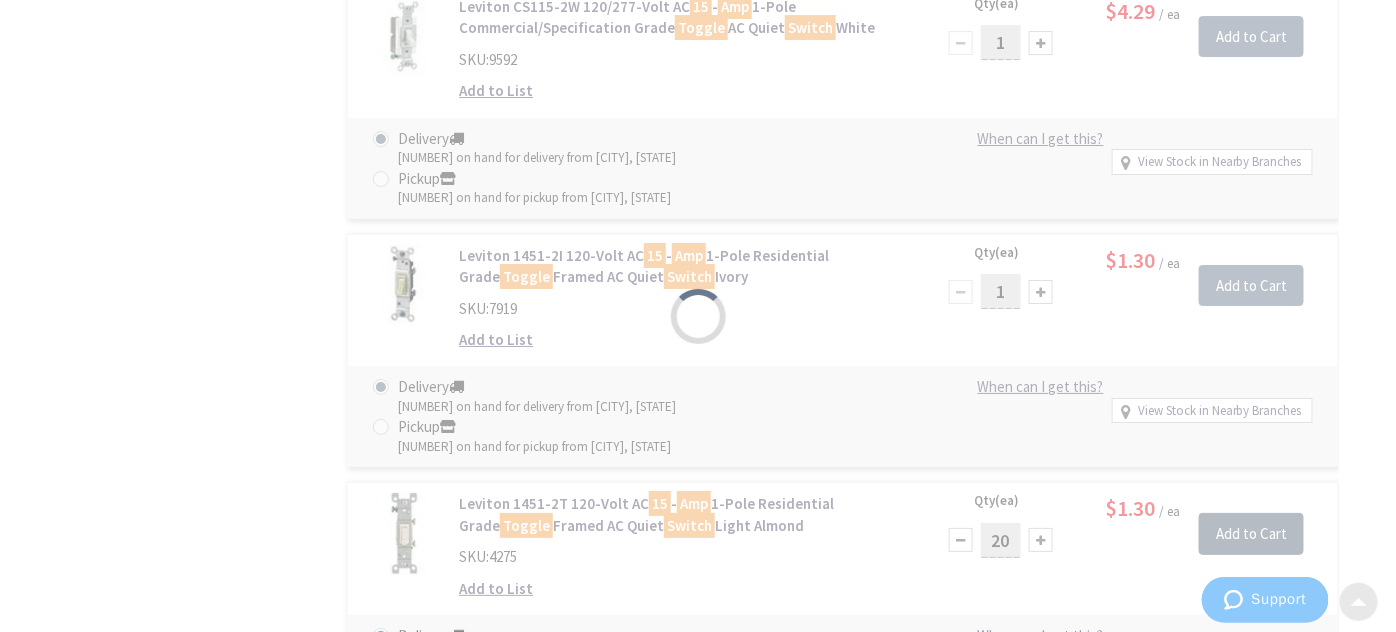 scroll, scrollTop: 2349, scrollLeft: 0, axis: vertical 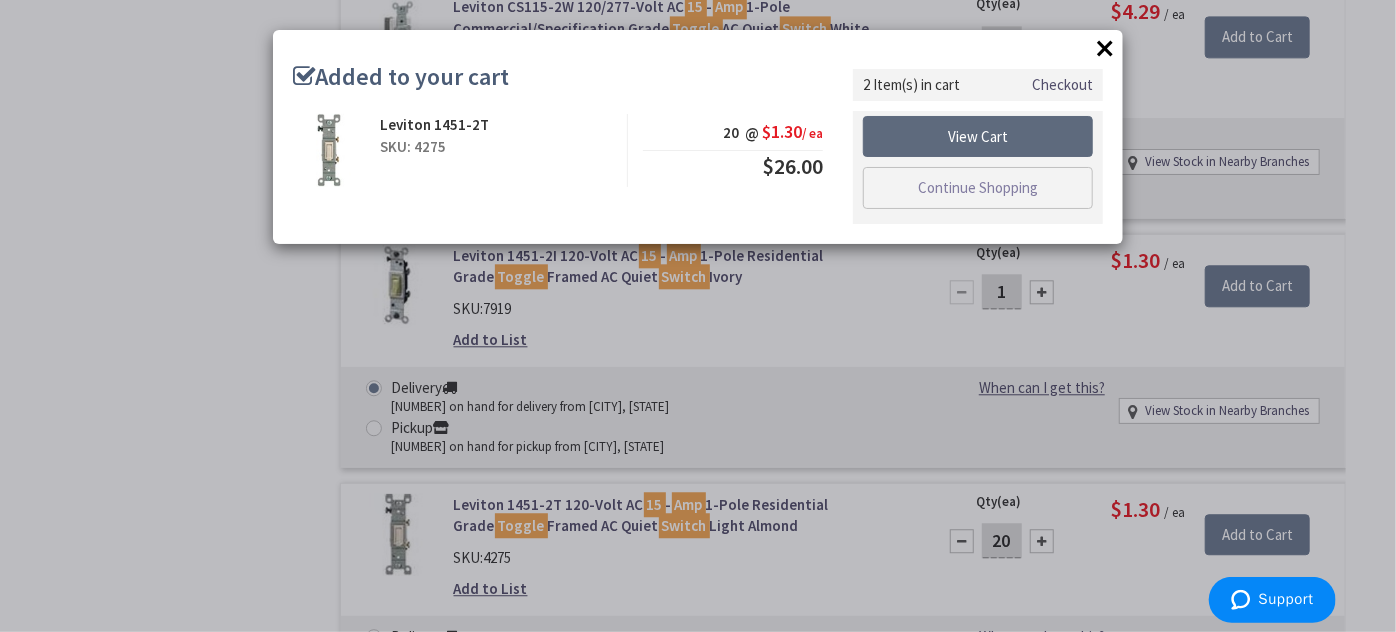 click on "View Cart" at bounding box center [978, 137] 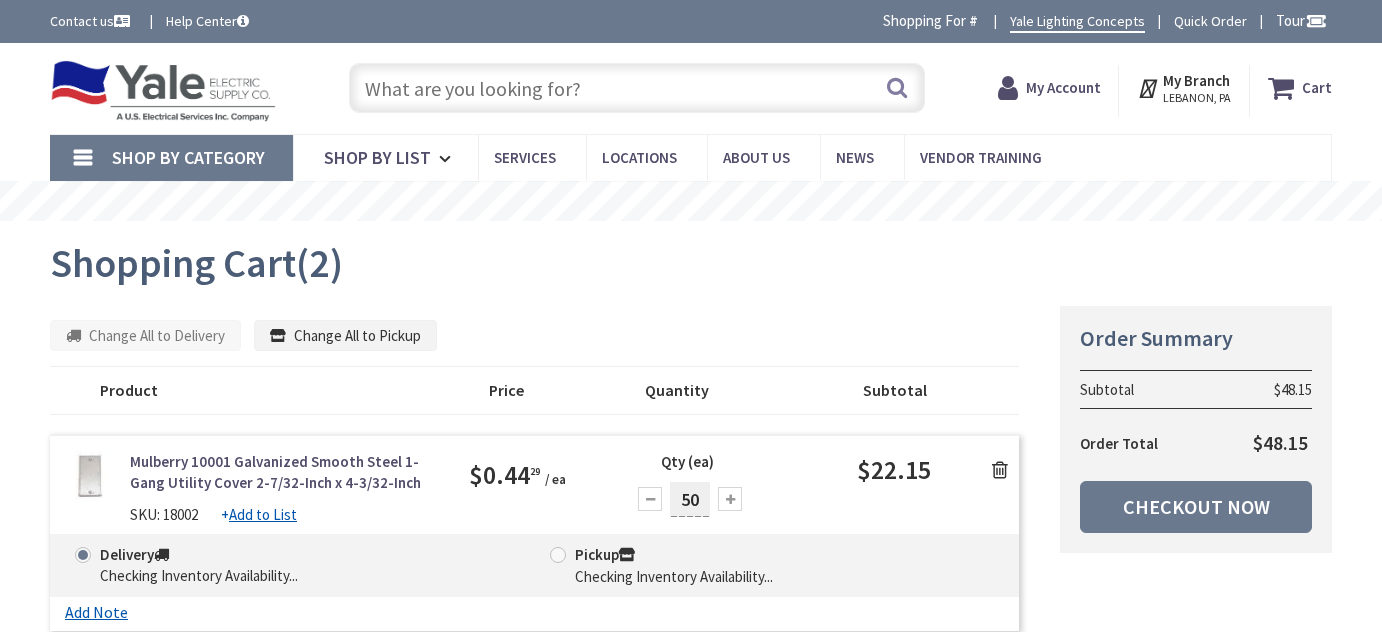 scroll, scrollTop: 0, scrollLeft: 0, axis: both 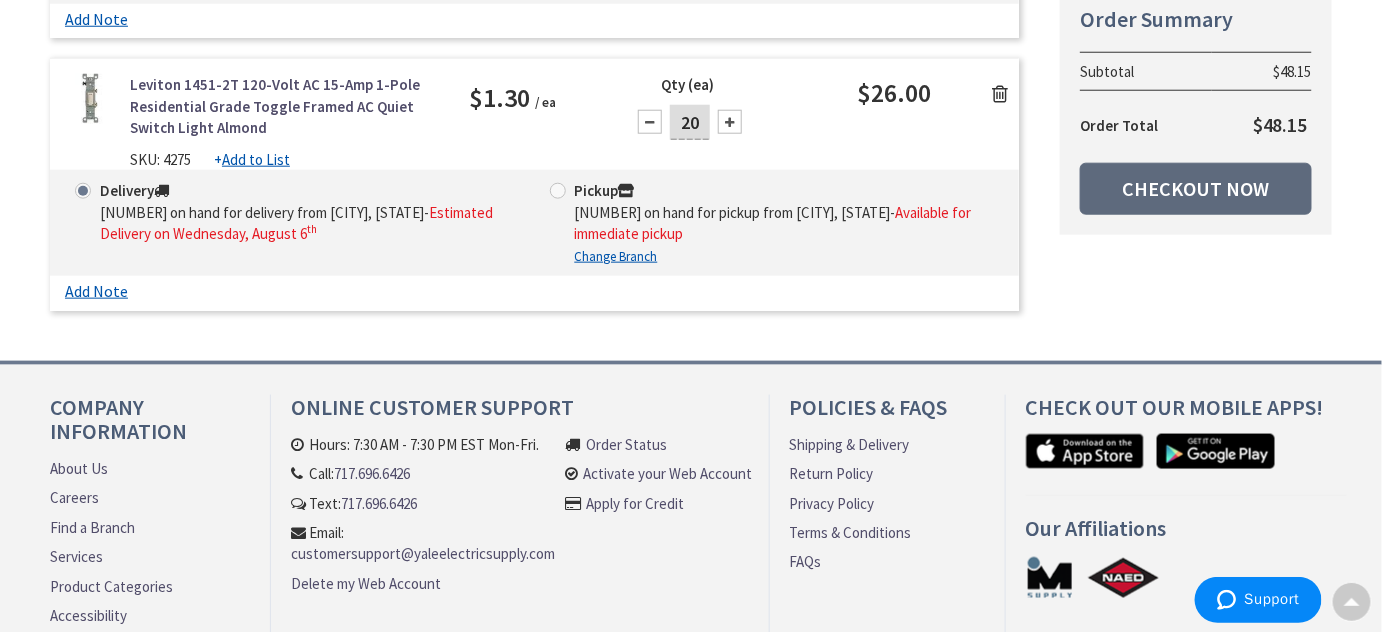 click on "Checkout Now" at bounding box center [1196, 189] 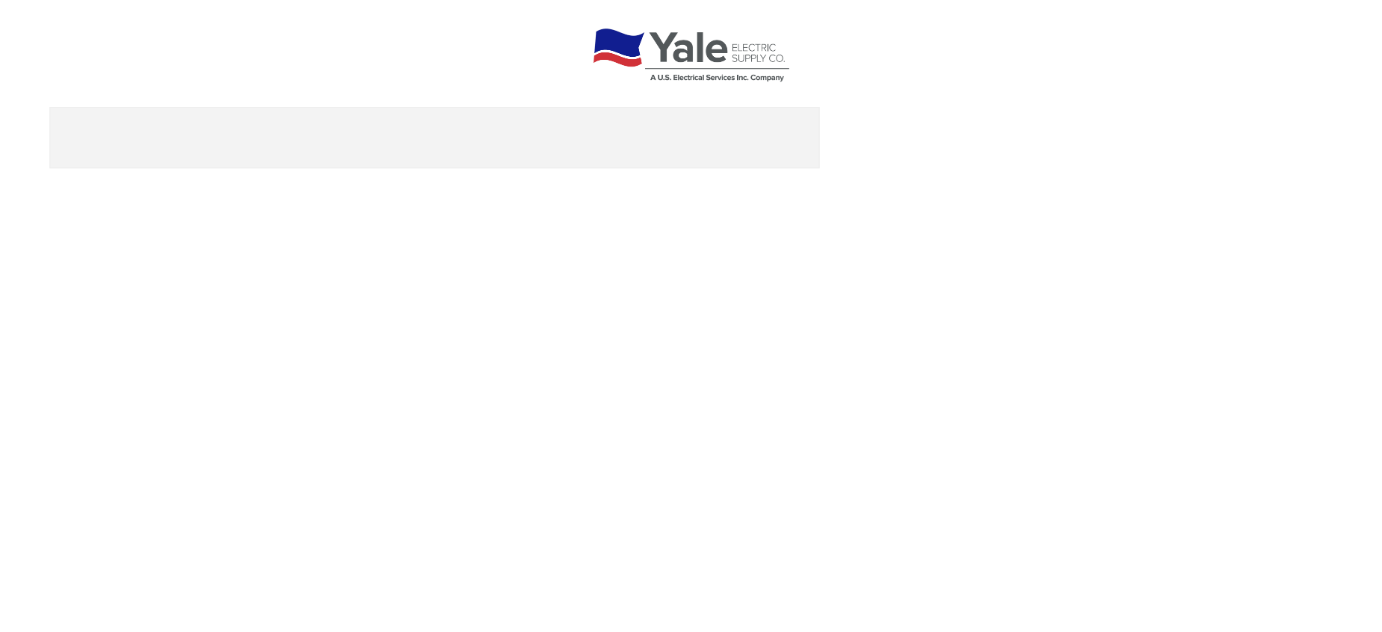 scroll, scrollTop: 0, scrollLeft: 0, axis: both 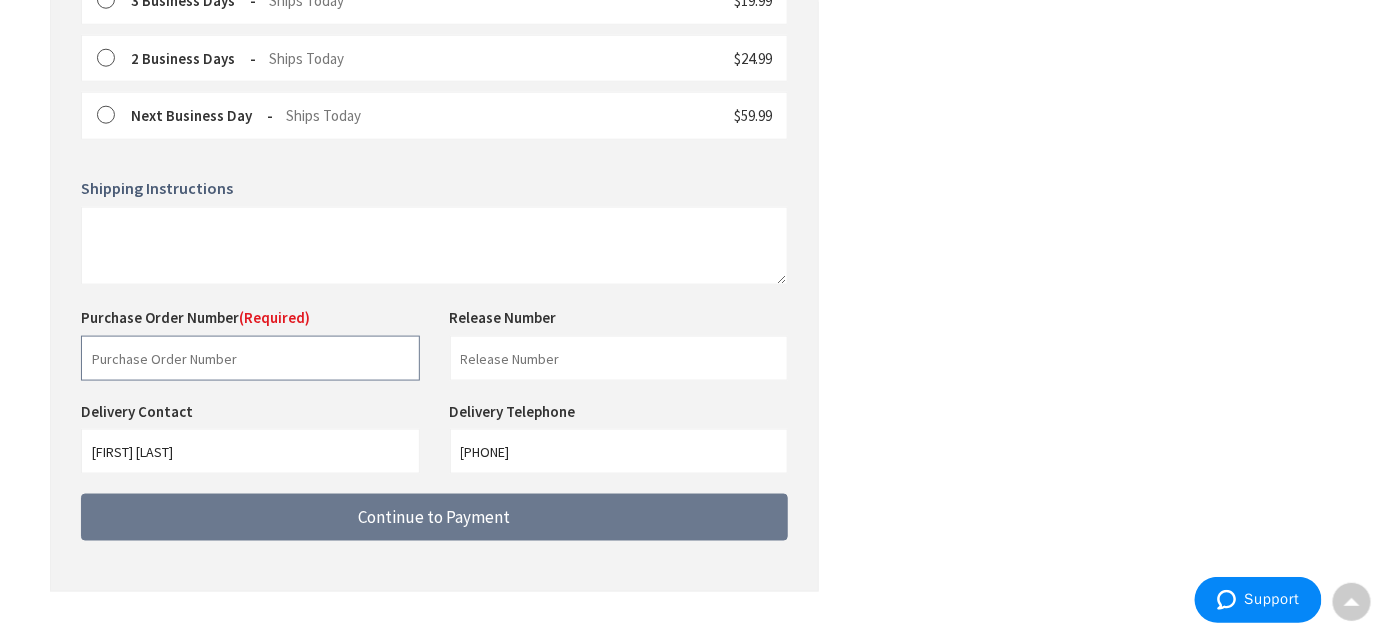 click at bounding box center (250, 358) 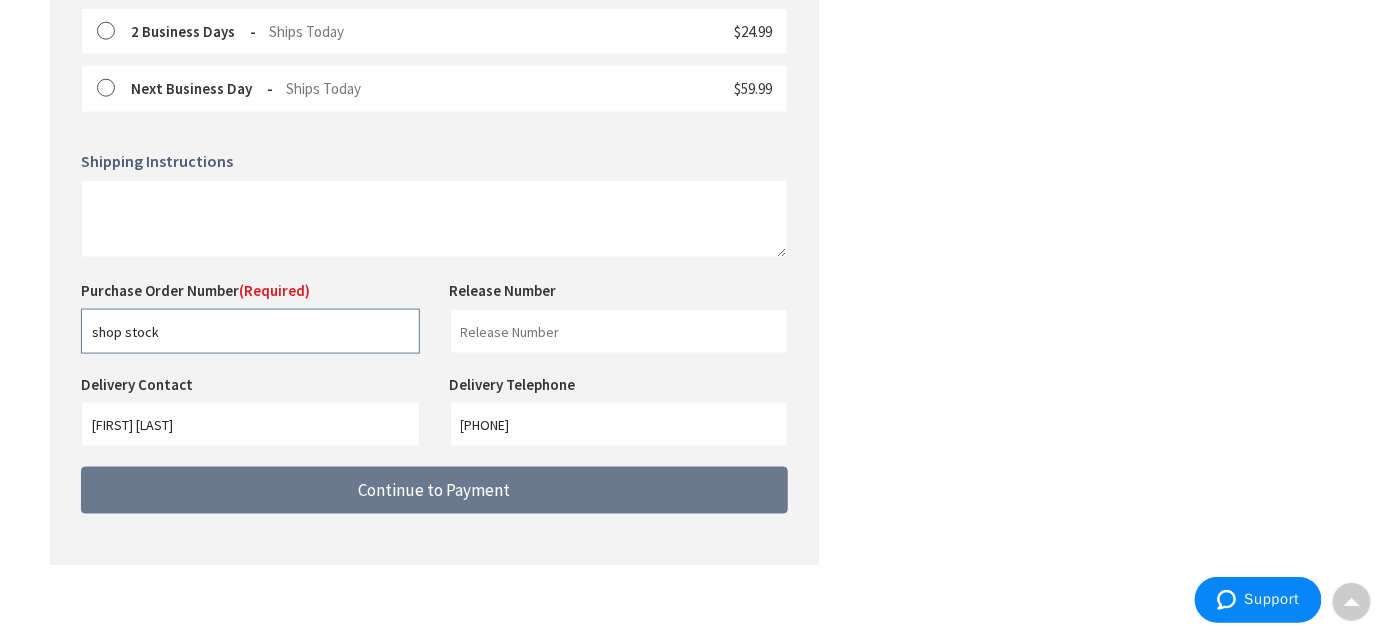 scroll, scrollTop: 743, scrollLeft: 0, axis: vertical 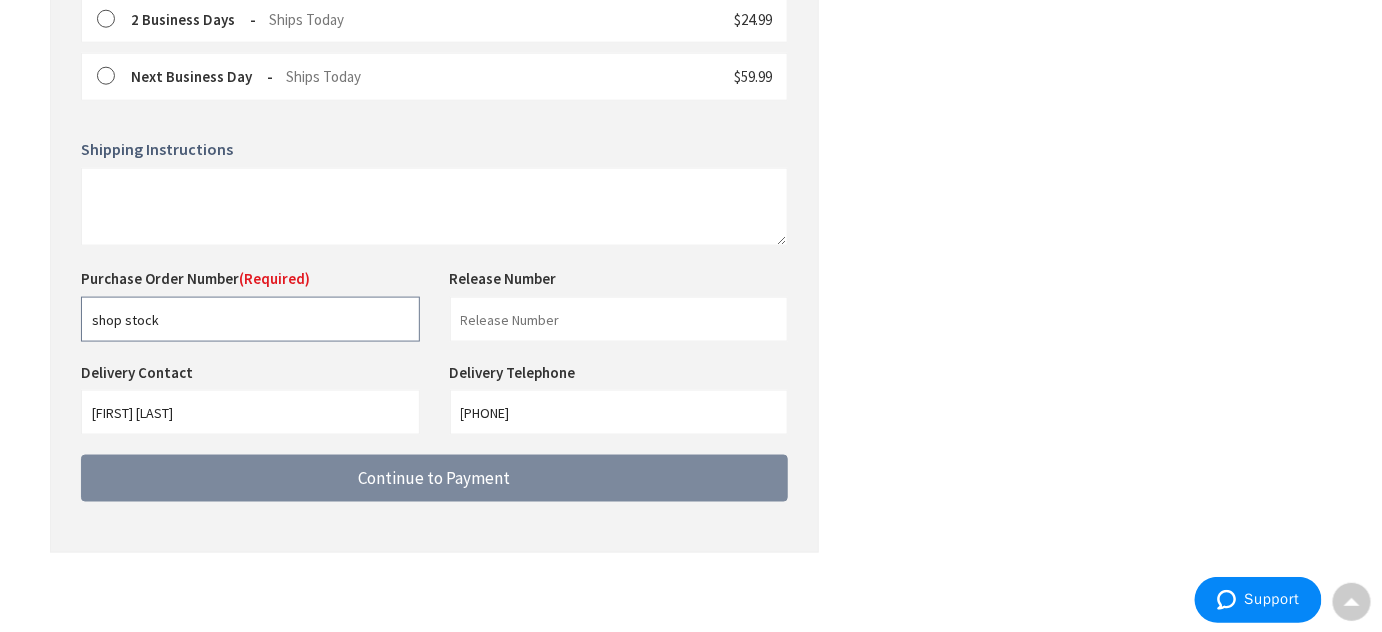 type on "shop stock" 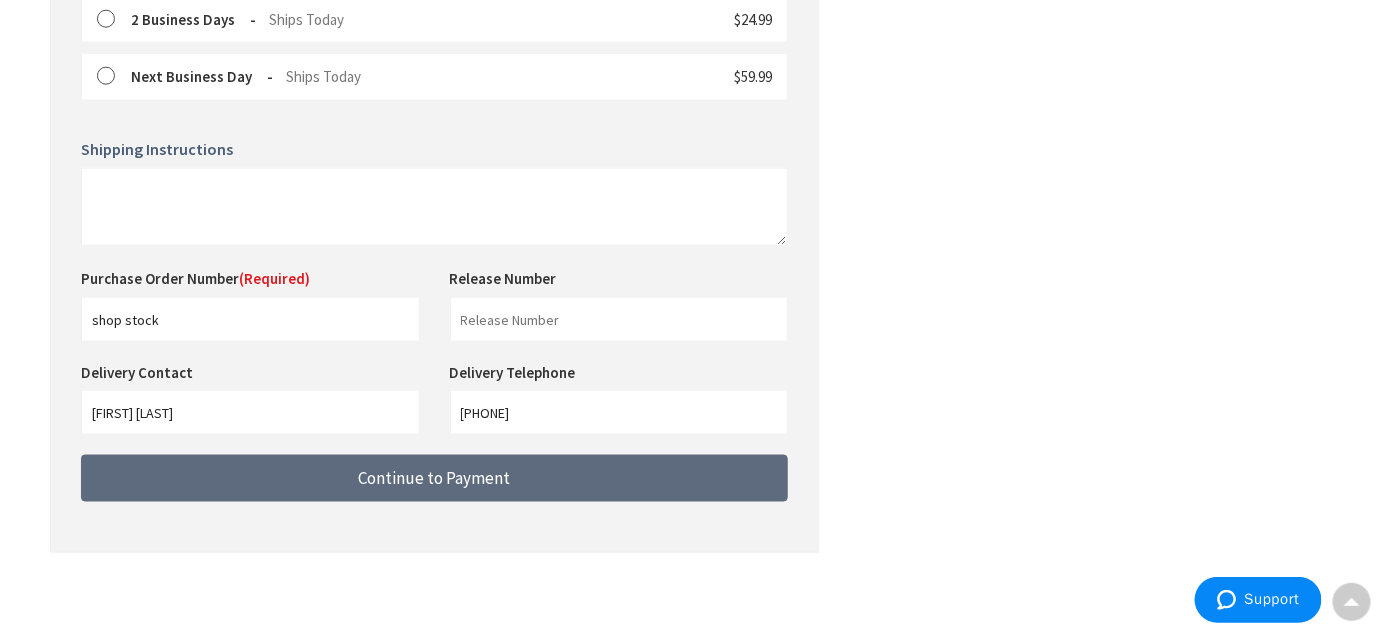 click on "Continue to Payment" at bounding box center [435, 478] 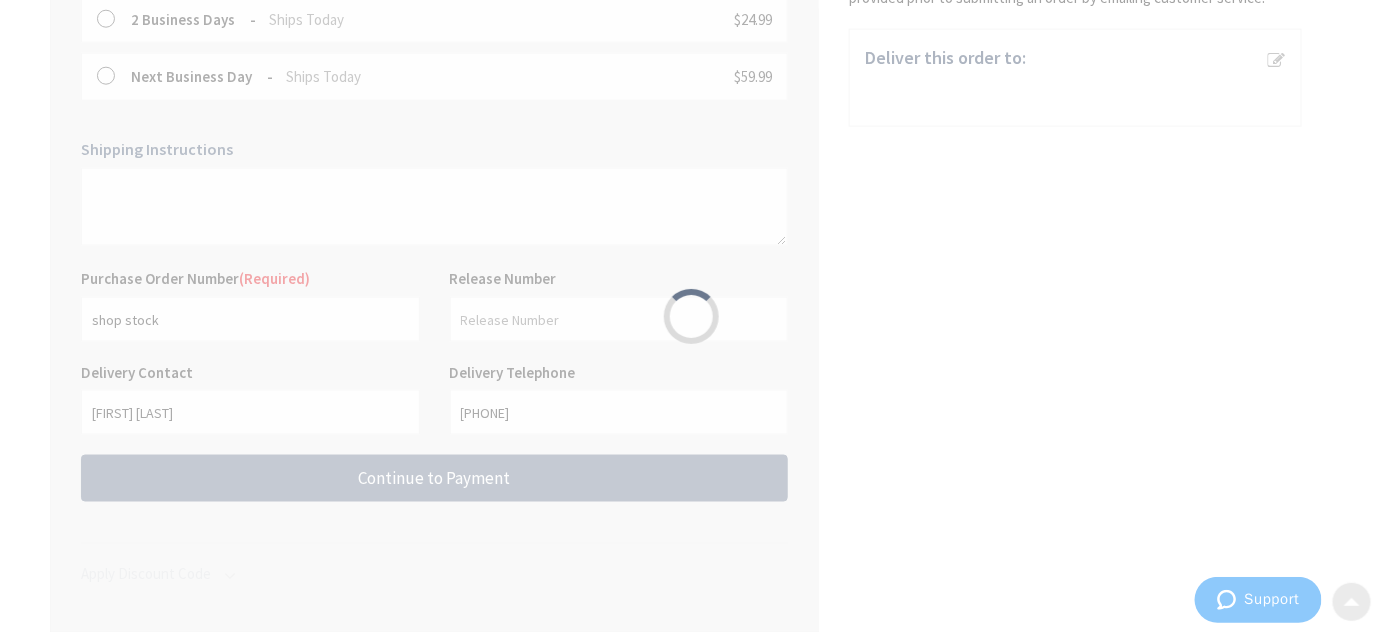 scroll, scrollTop: 0, scrollLeft: 0, axis: both 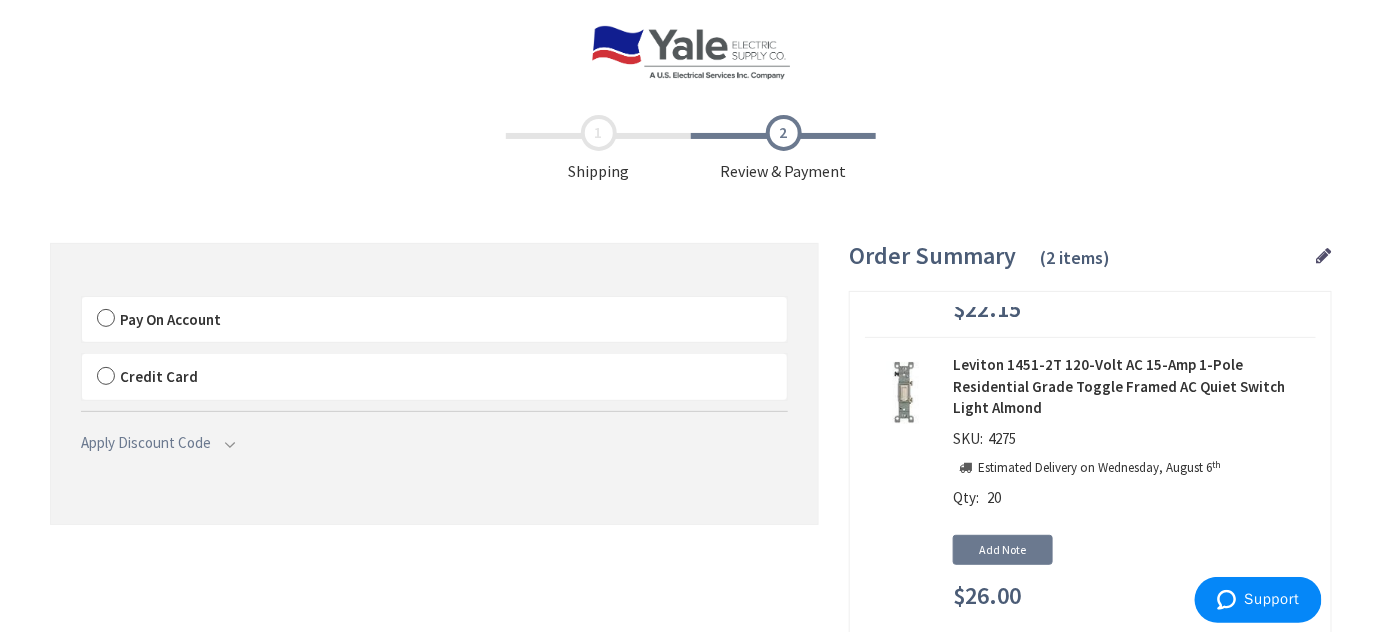 click on "Pay On Account" at bounding box center (434, 320) 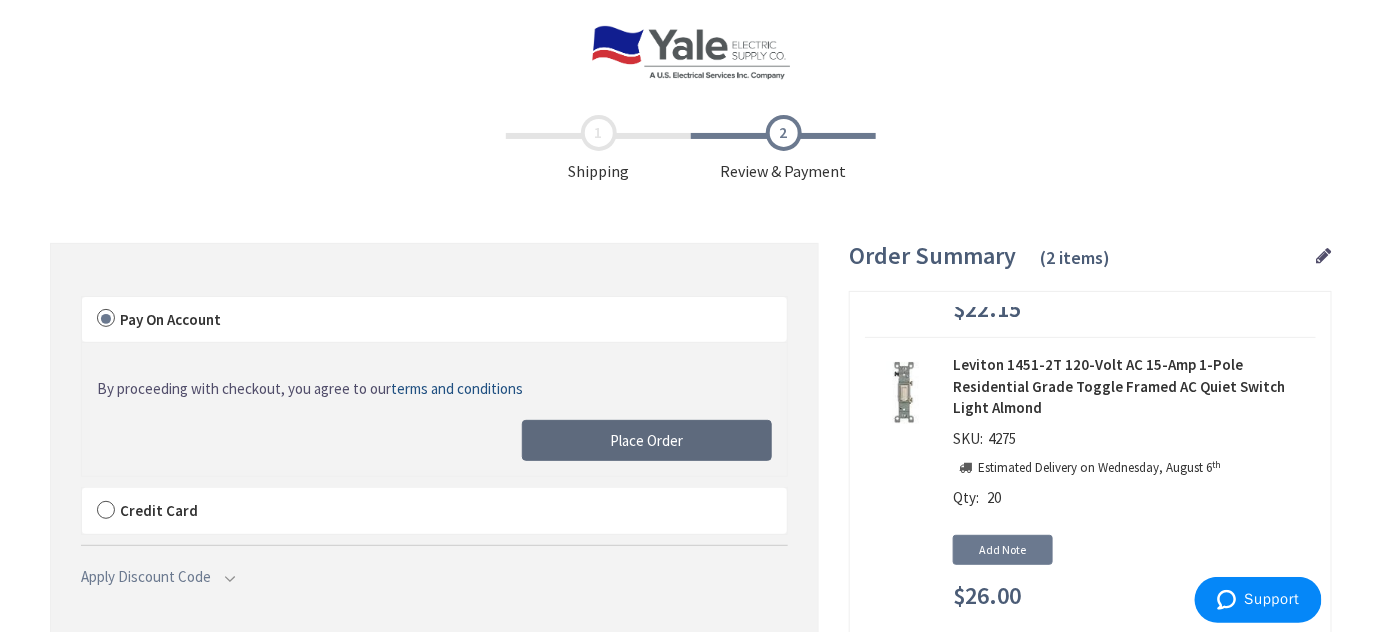 click on "Place Order" at bounding box center [647, 441] 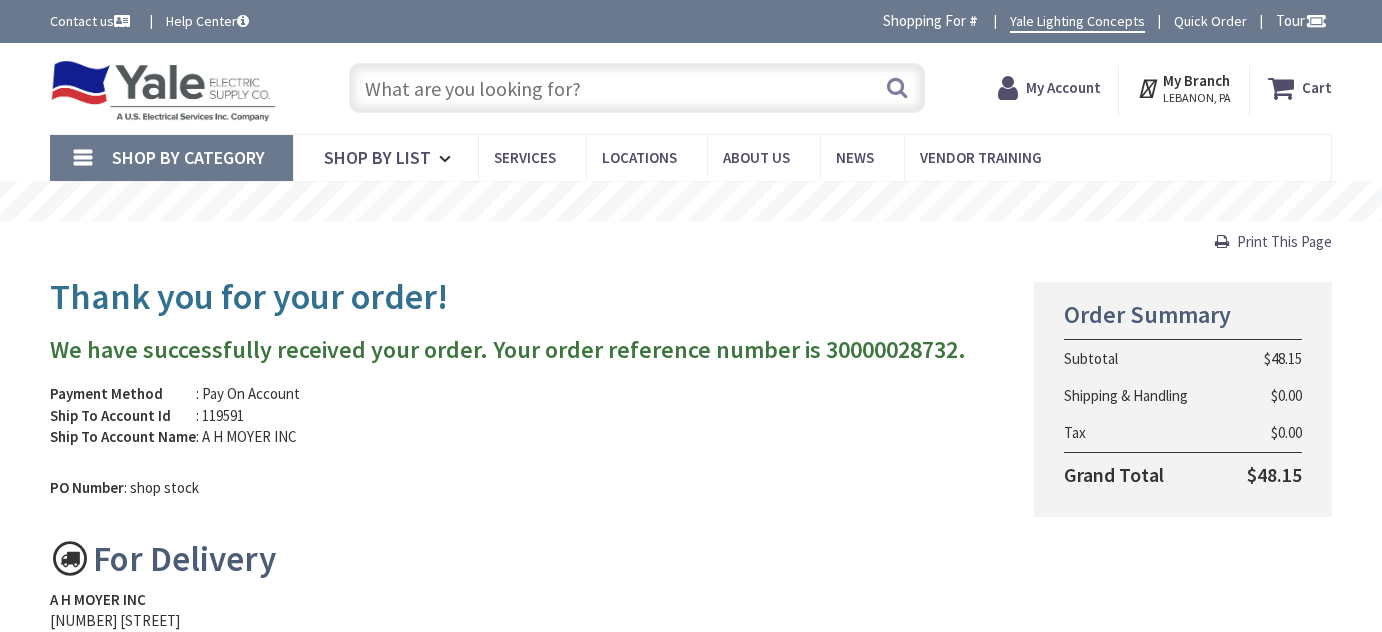 scroll, scrollTop: 0, scrollLeft: 0, axis: both 